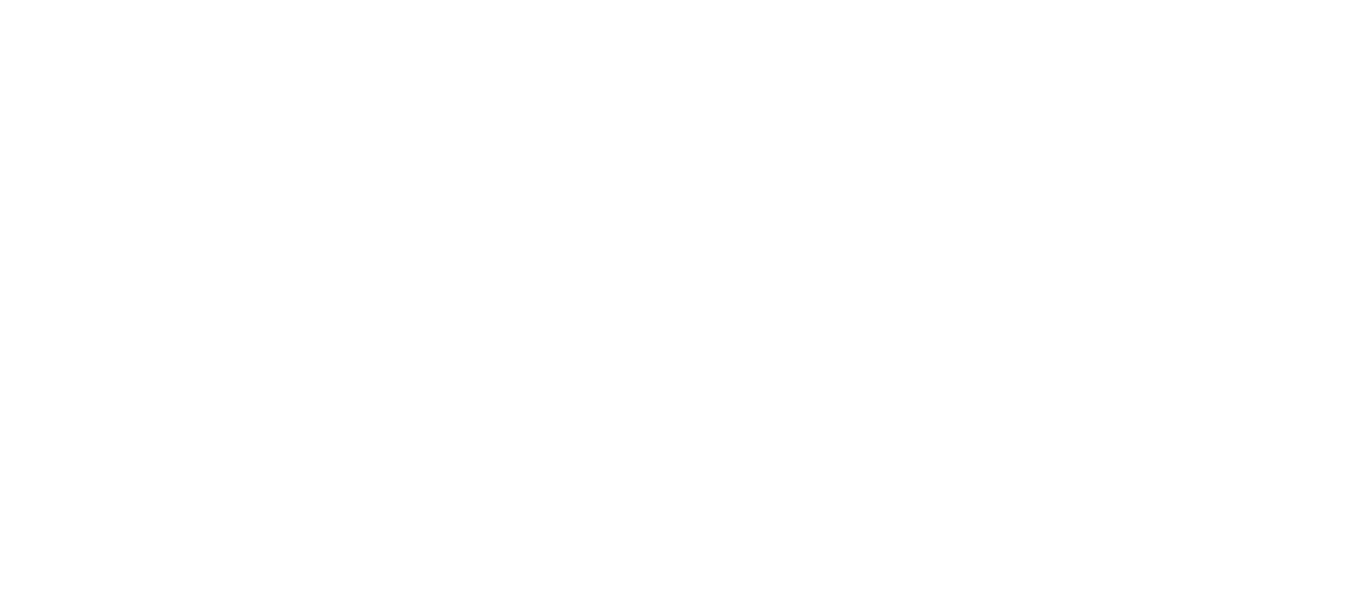 scroll, scrollTop: 0, scrollLeft: 0, axis: both 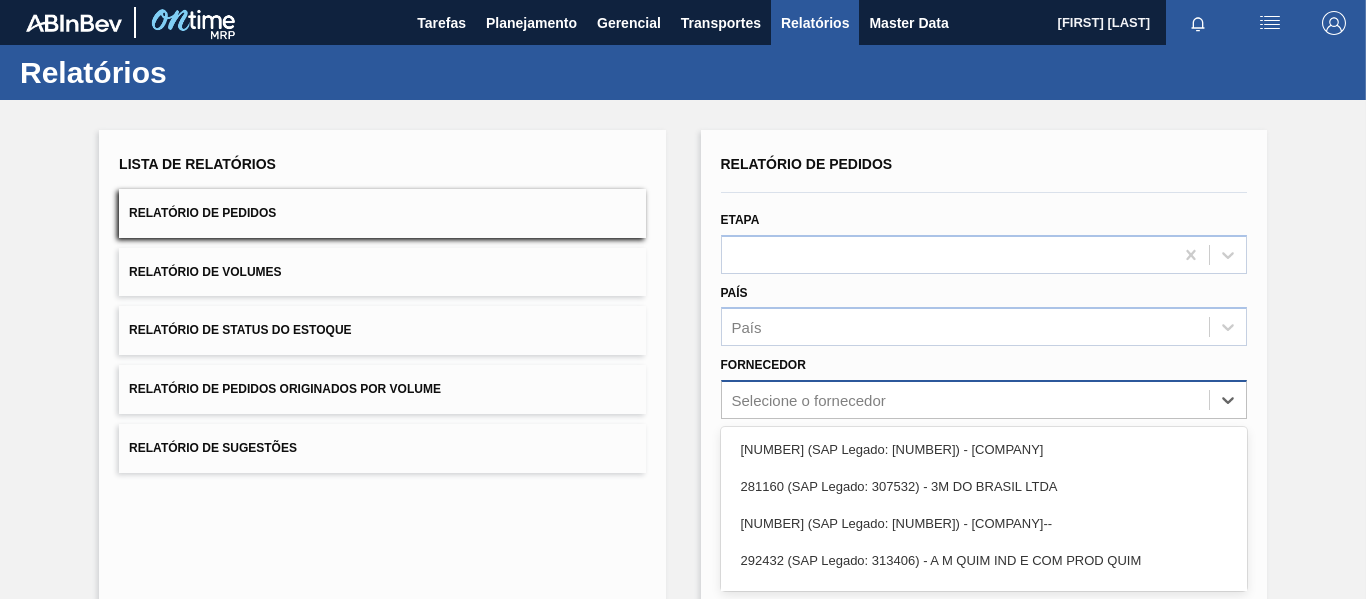 click on "option [NUMBER] (SAP Legado: [NUMBER]) - [COMPANY] focused, 1 of 101. 101 results available. Use Up and Down to choose options, press Enter to select the currently focused option, press Escape to exit the menu, press Tab to select the option and exit the menu. Selecione o fornecedor [NUMBER] (SAP Legado: [NUMBER]) - [COMPANY] [NUMBER] (SAP Legado: [NUMBER]) - [COMPANY] [NUMBER] (SAP Legado: [NUMBER]) - [COMPANY]-- [NUMBER] (SAP Legado: [NUMBER]) - [COMPANY] [NUMBER] (SAP Legado: [NUMBER]) - [COMPANY] [NUMBER] - [COMPANY] [NUMBER] (SAP Legado: [NUMBER]) - [COMPANY] [NUMBER] (SAP Legado: [NUMBER]) - [COMPANY]-LTDA.- [NUMBER] (SAP Legado: [NUMBER]) - [COMPANY]-- [NUMBER] (SAP Legado: [NUMBER]) - [COMPANY] [NUMBER] (SAP Legado: [NUMBER]) - [COMPANY] [NUMBER] - [COMPANY] [NUMBER] (SAP Legado: [NUMBER]) - [COMPANY] - [PRODUCT]" at bounding box center [984, 399] 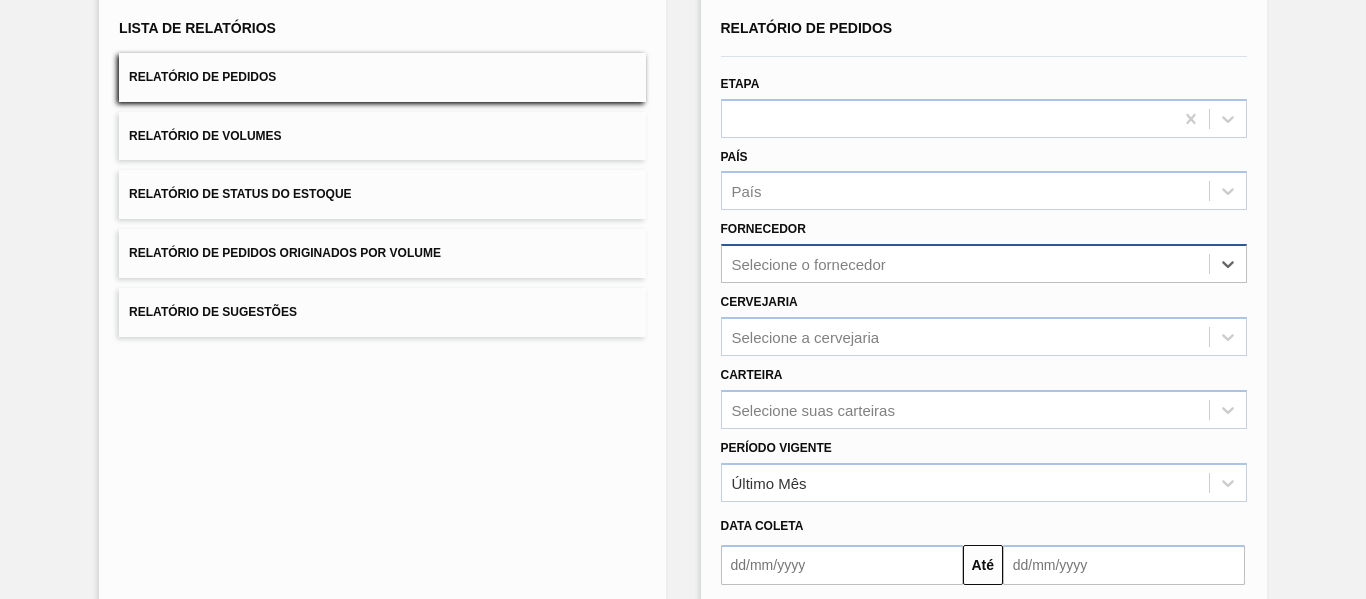 click on "Selecione o fornecedor" at bounding box center [965, 264] 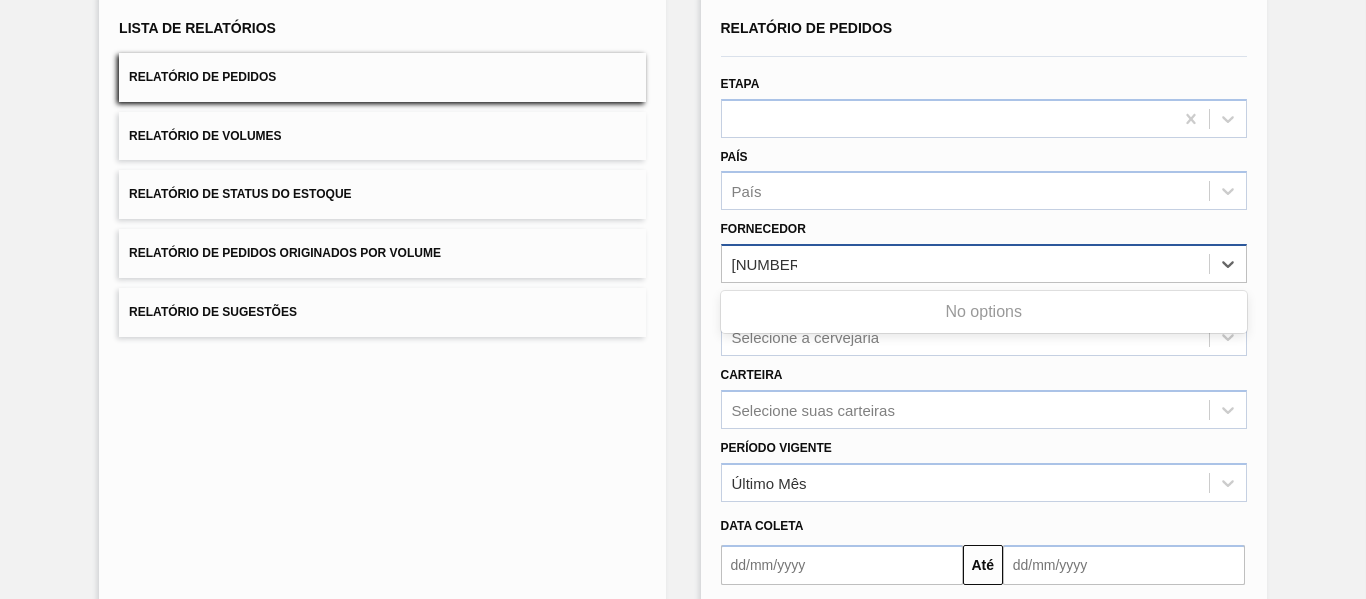 click on "[NUMBER]" at bounding box center [764, 264] 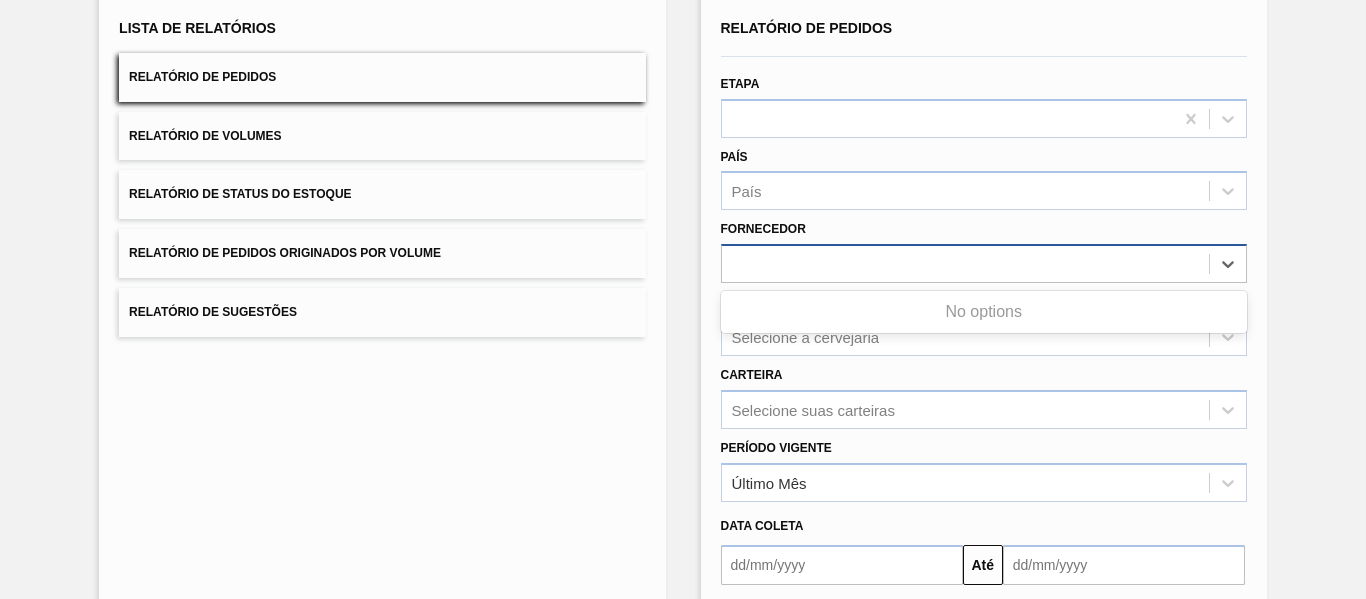 click on "[NUMBER]" at bounding box center [965, 264] 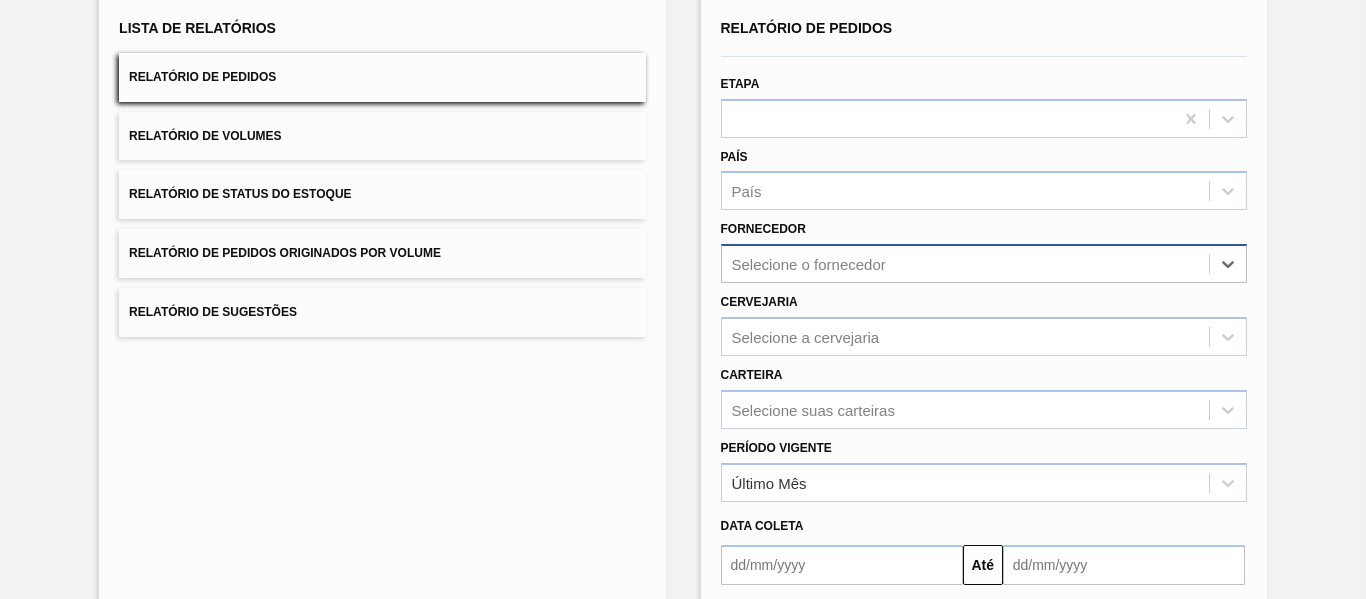 click on "Selecione o fornecedor" at bounding box center [809, 264] 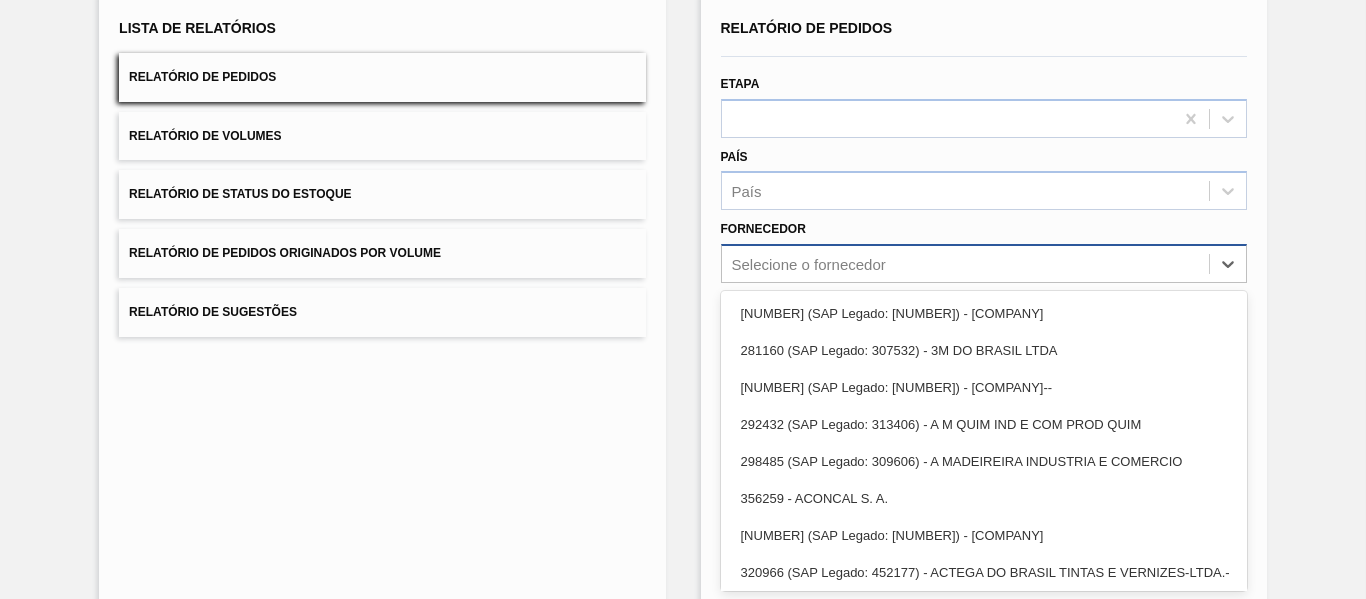 paste on "[NUMBER]" 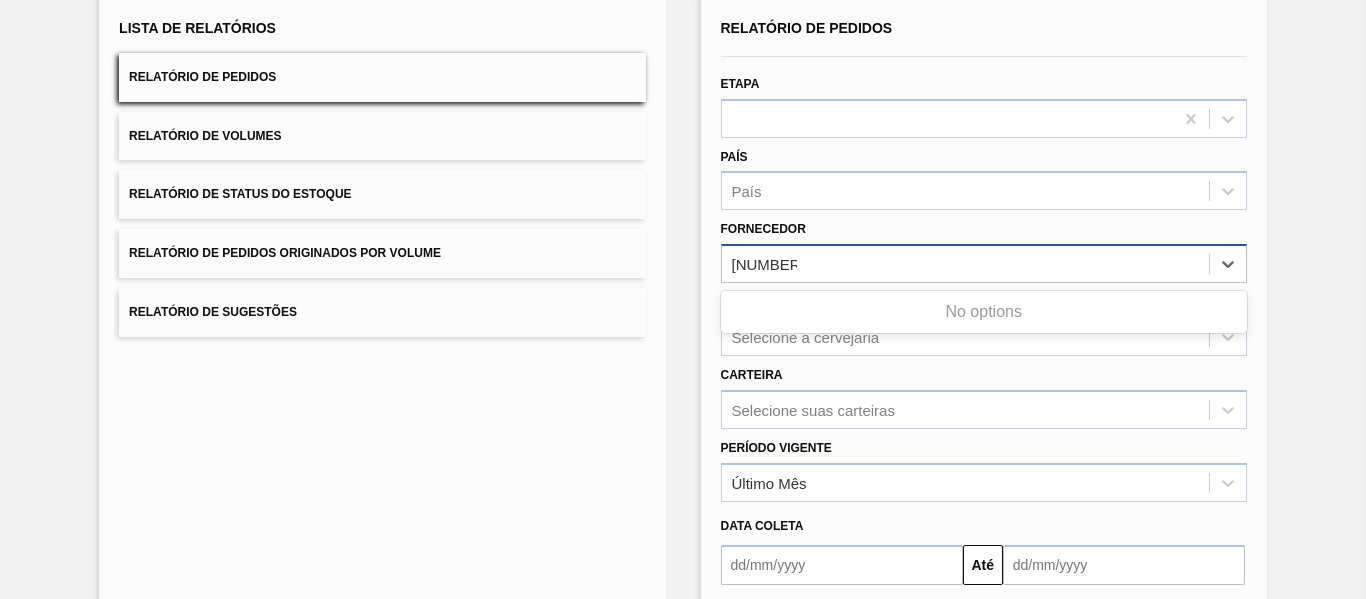 click on "[NUMBER]" at bounding box center (764, 264) 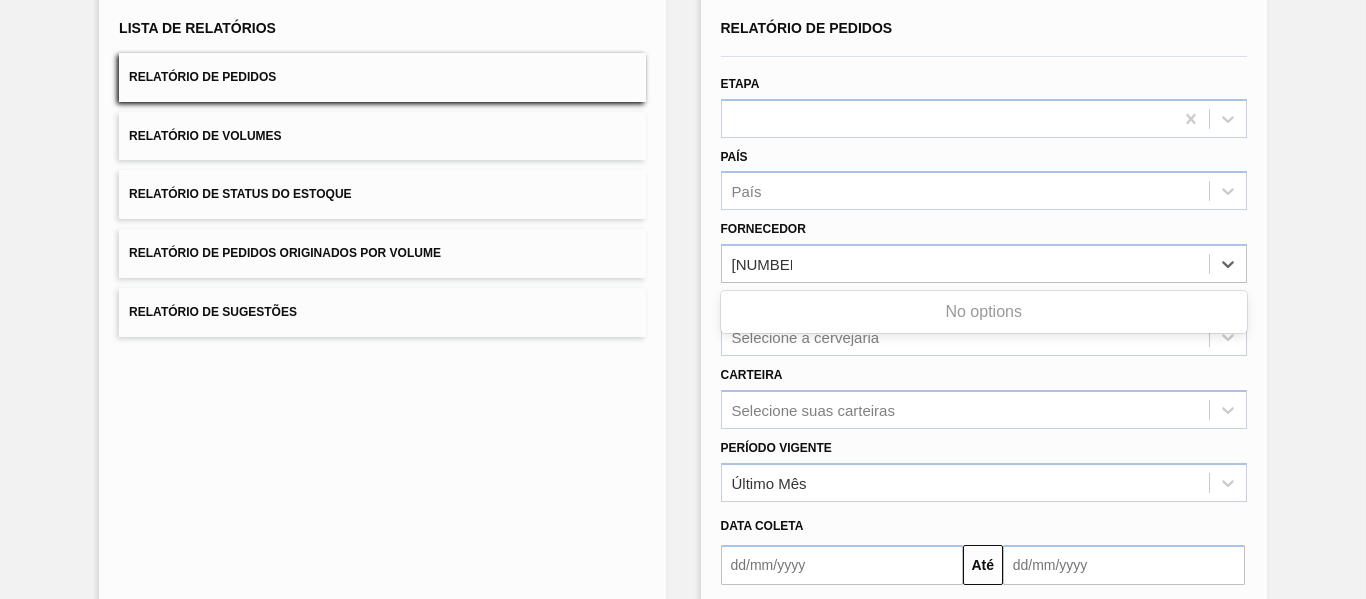 type on "[NUMBER]" 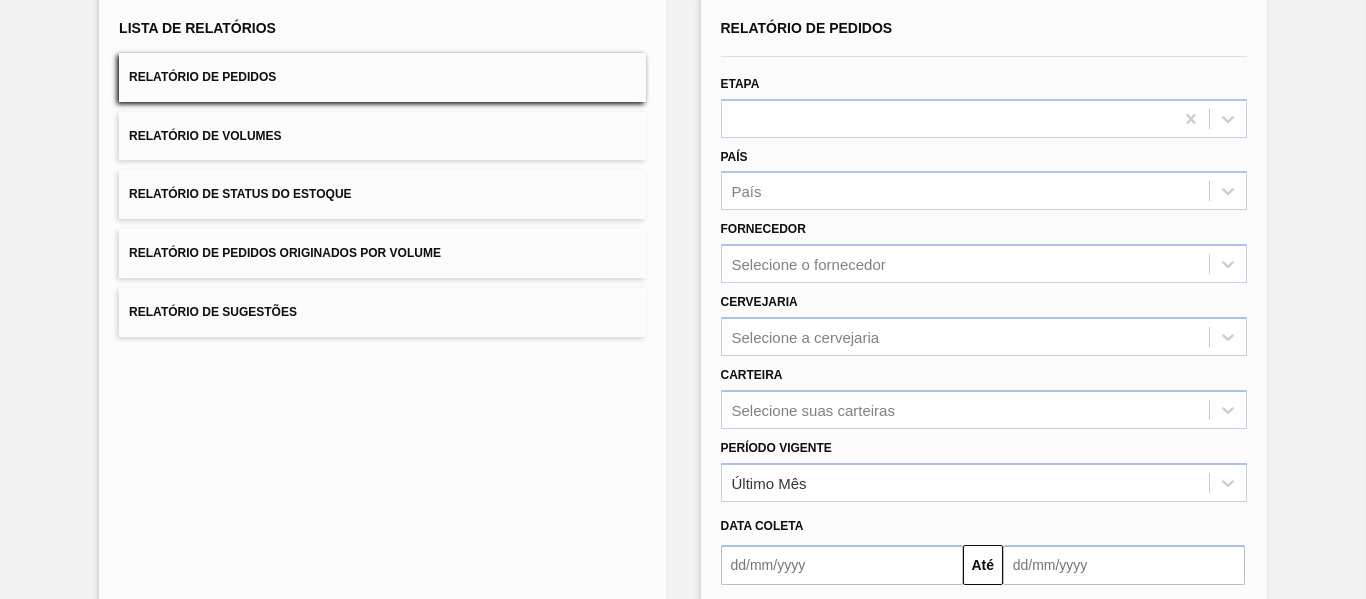 click on "Lista de Relatórios Relatório de Pedidos Relatório de Volumes Relatório de Status do Estoque Relatório de Pedidos Originados por Volume Relatório de Sugestões" at bounding box center (382, 379) 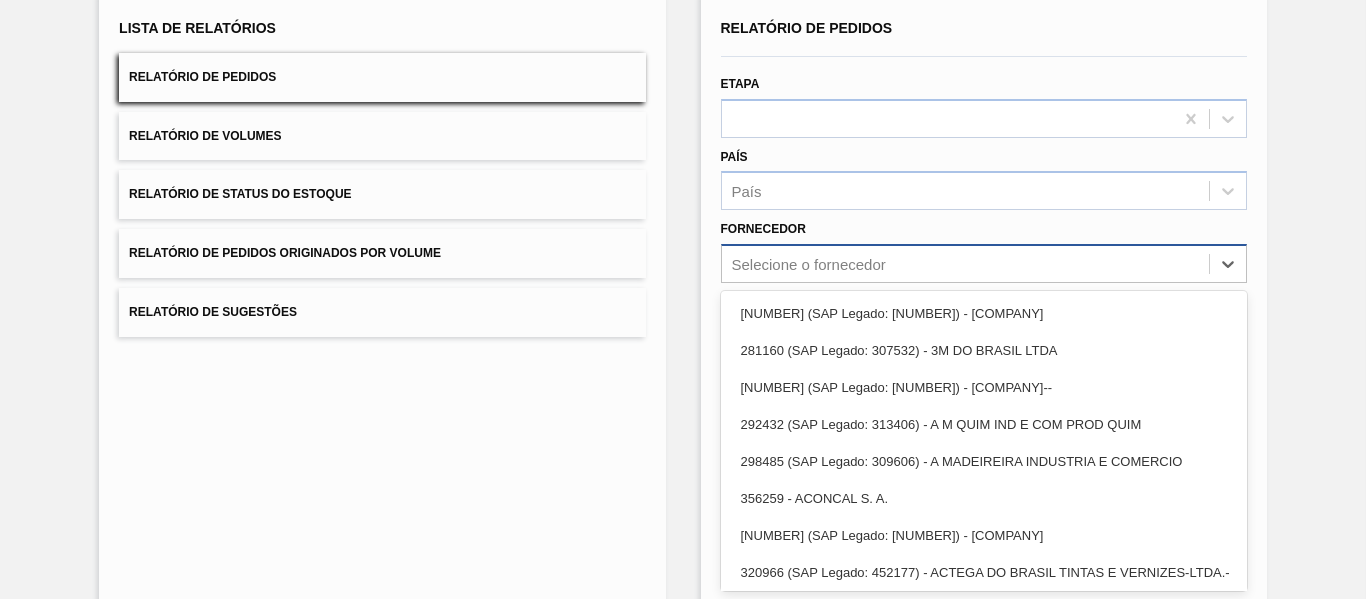 click on "Selecione o fornecedor" at bounding box center [809, 264] 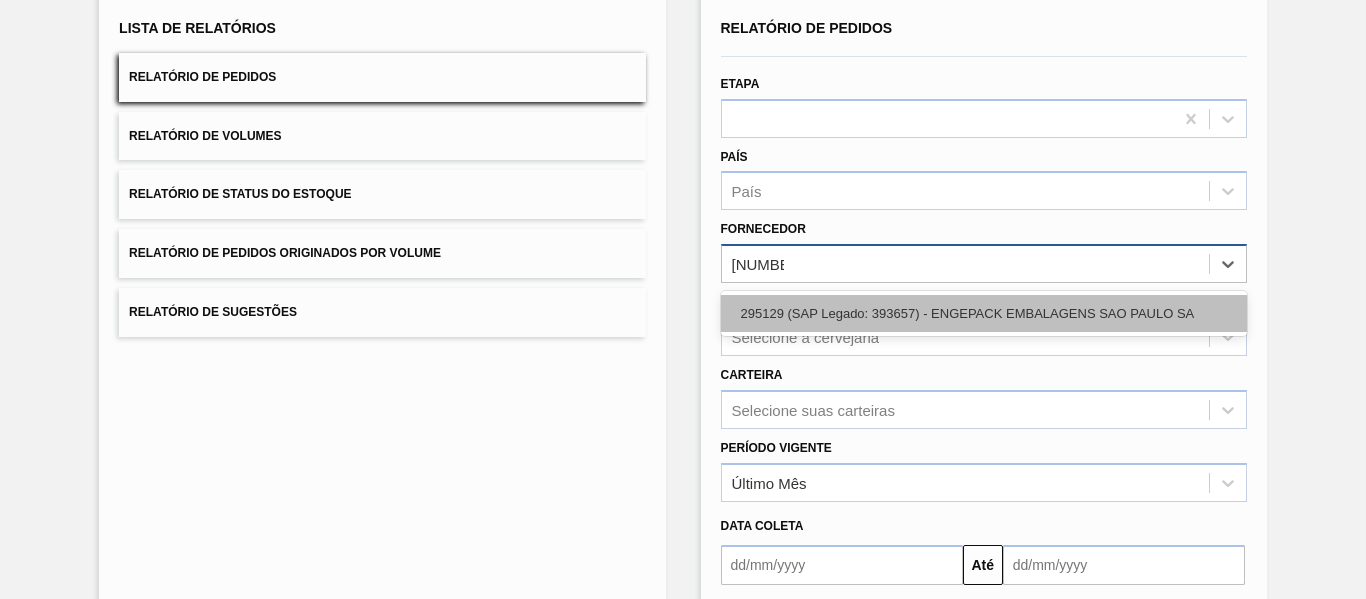 click on "295129 (SAP Legado: 393657) - ENGEPACK EMBALAGENS SAO PAULO SA" at bounding box center (984, 313) 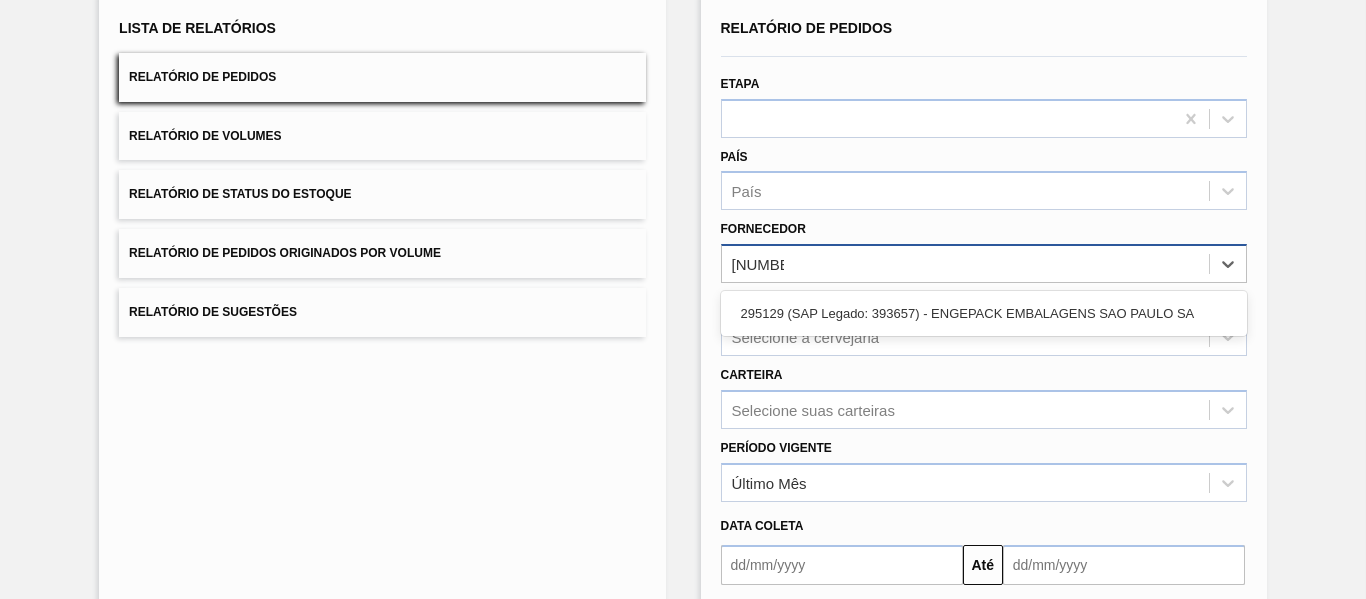 type 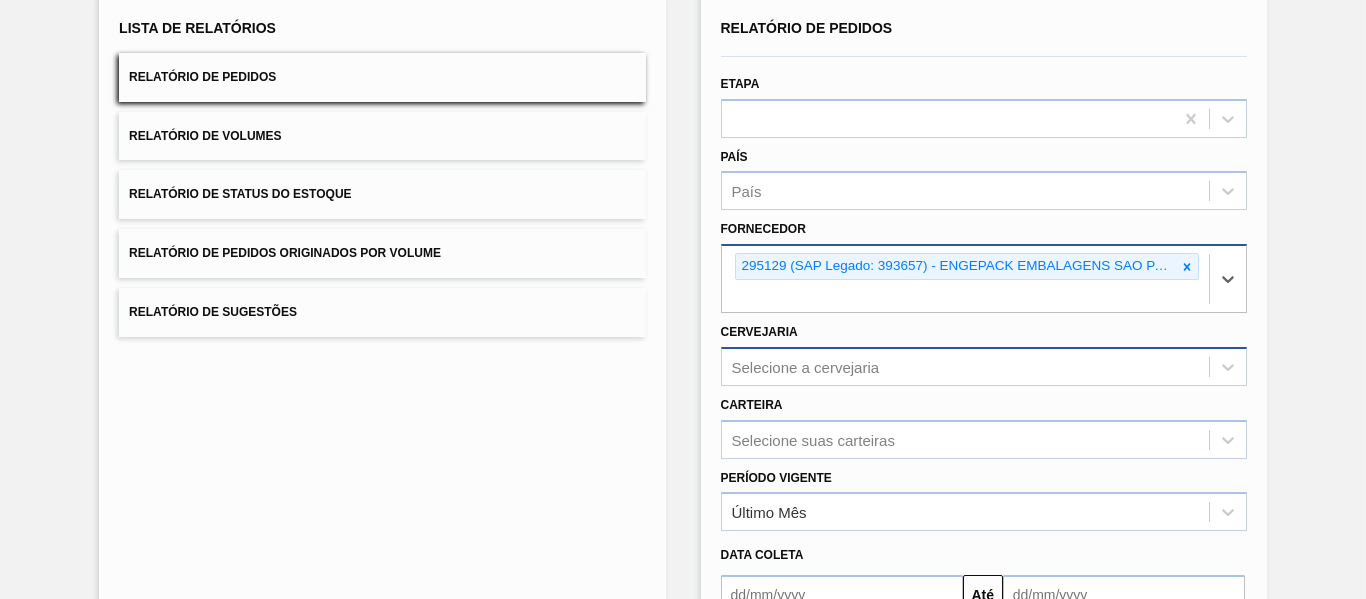 click on "Selecione a cervejaria" at bounding box center (984, 366) 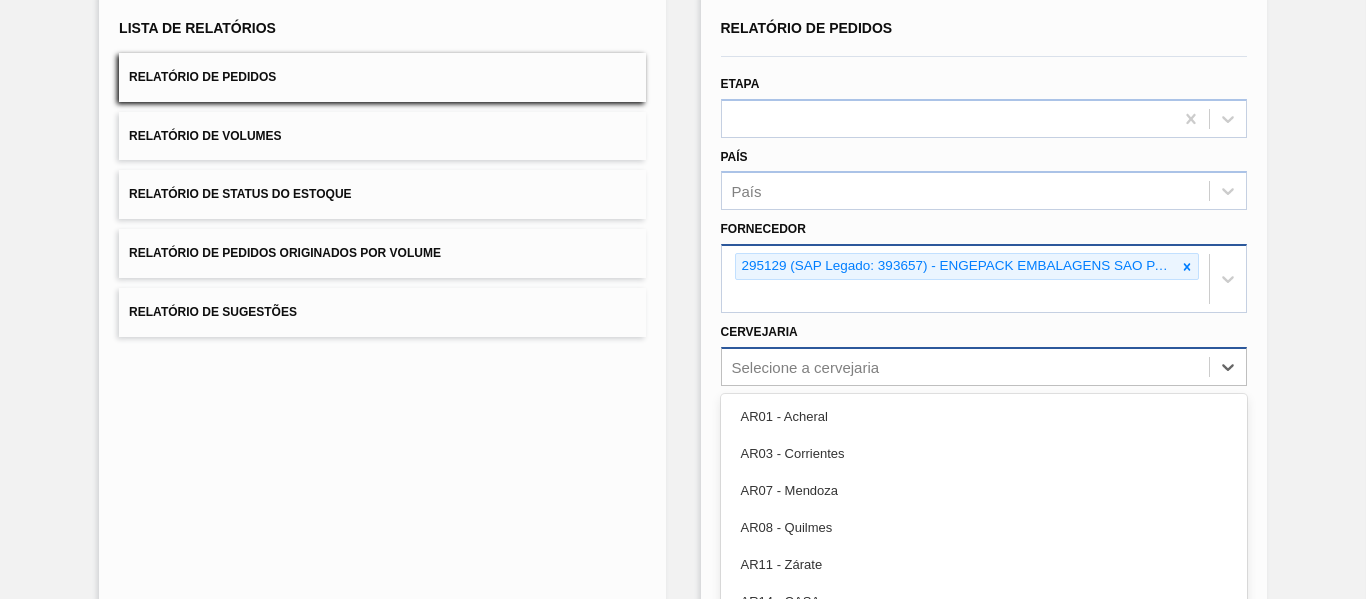 scroll, scrollTop: 239, scrollLeft: 0, axis: vertical 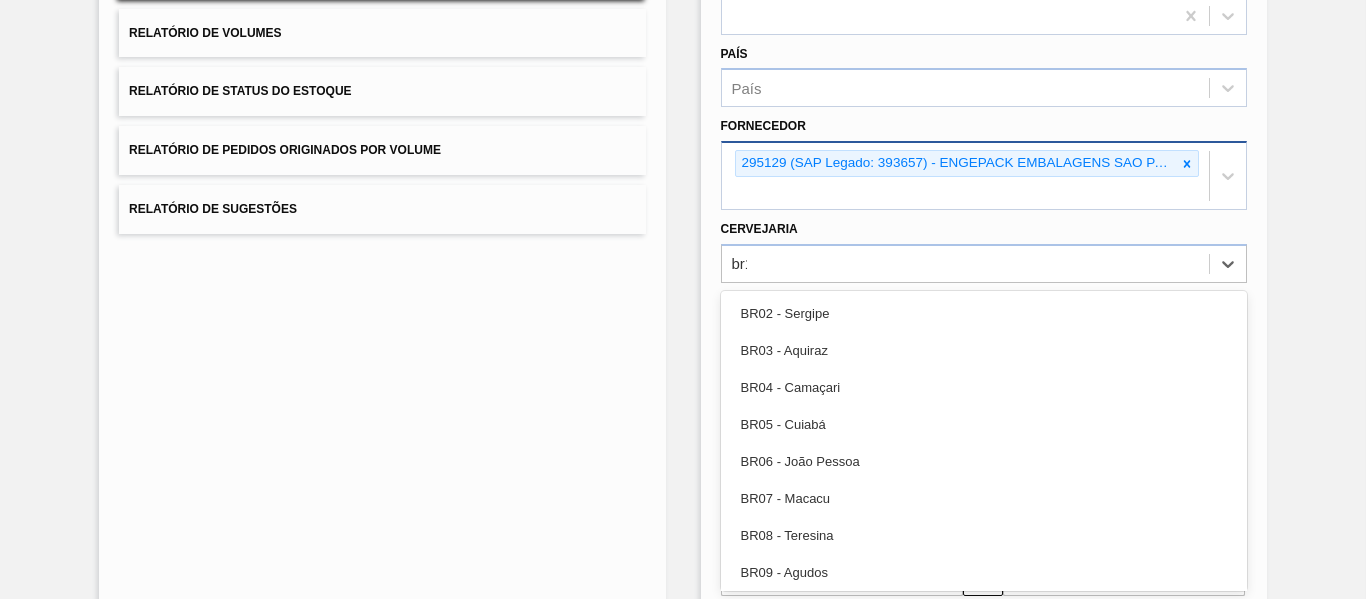 type on "br12" 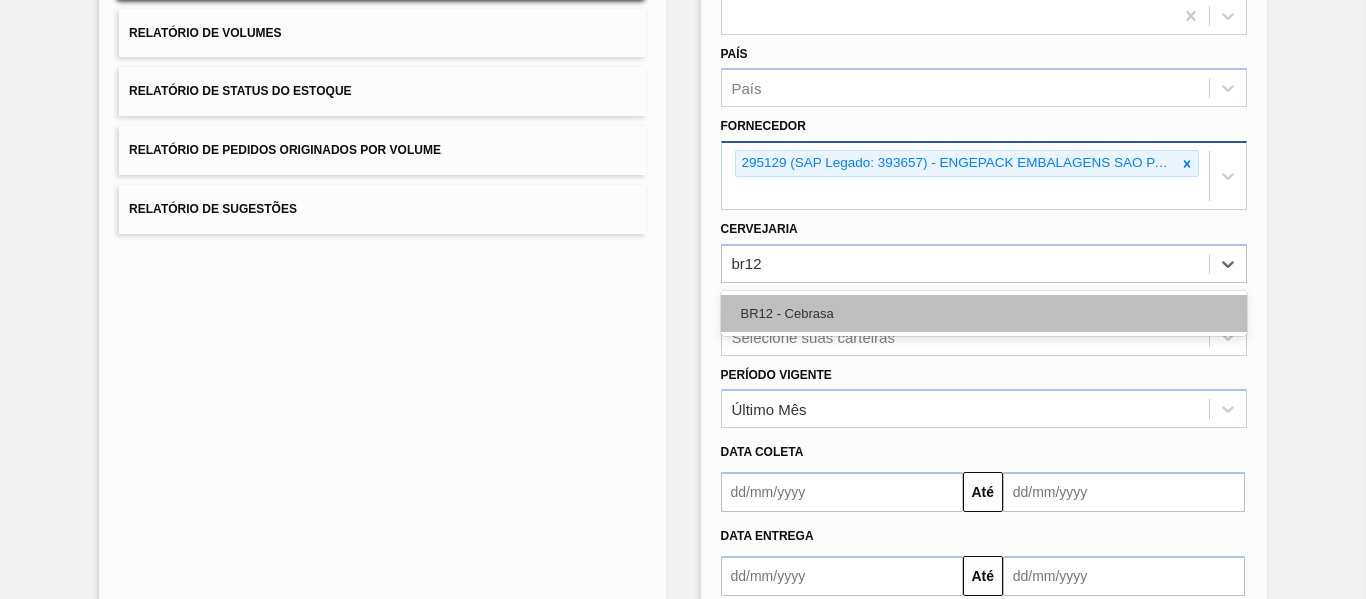 click on "BR12 - Cebrasa" at bounding box center (984, 313) 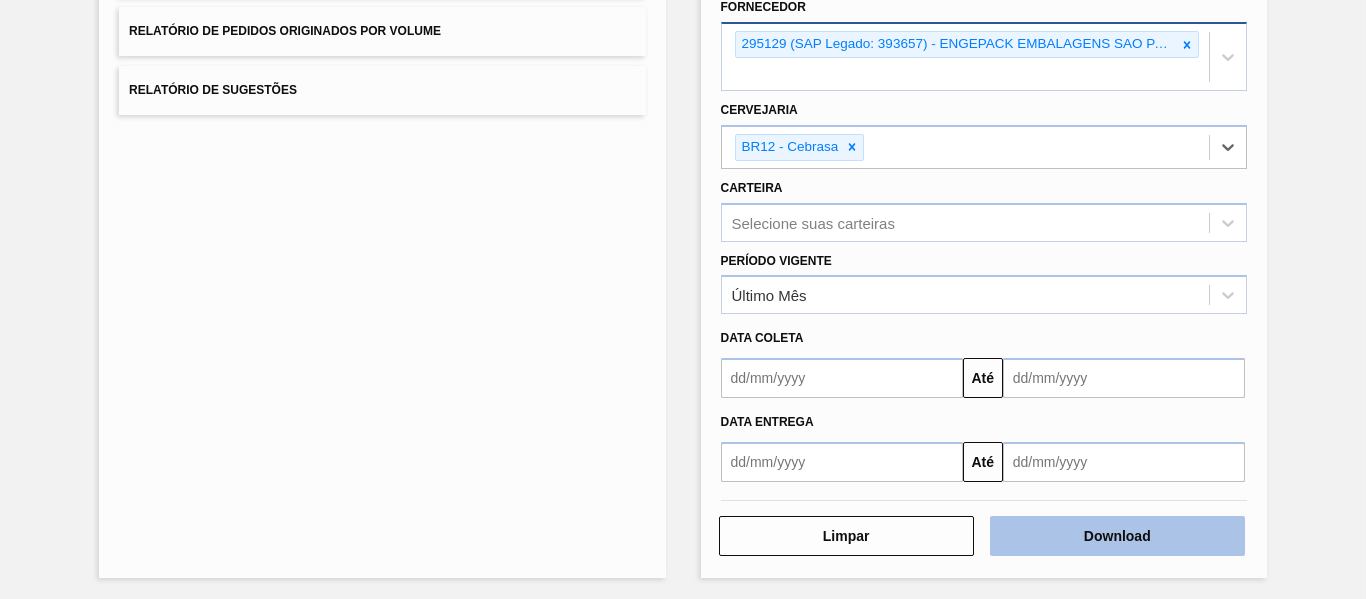 scroll, scrollTop: 362, scrollLeft: 0, axis: vertical 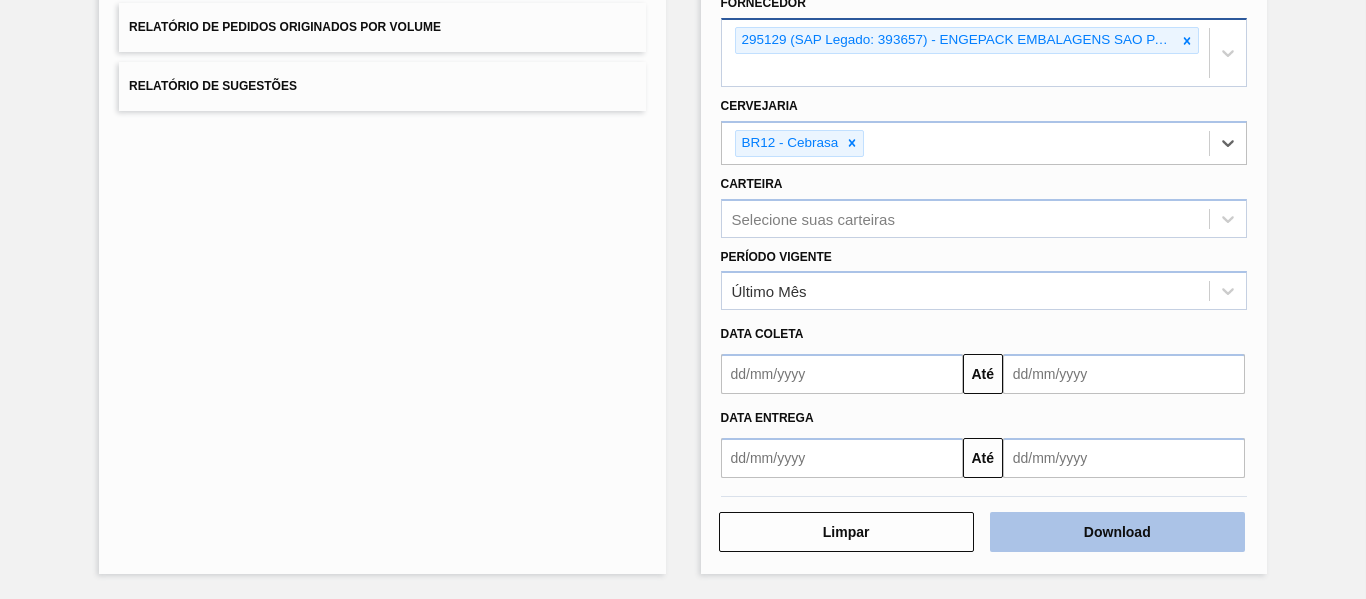click on "Download" at bounding box center (1117, 532) 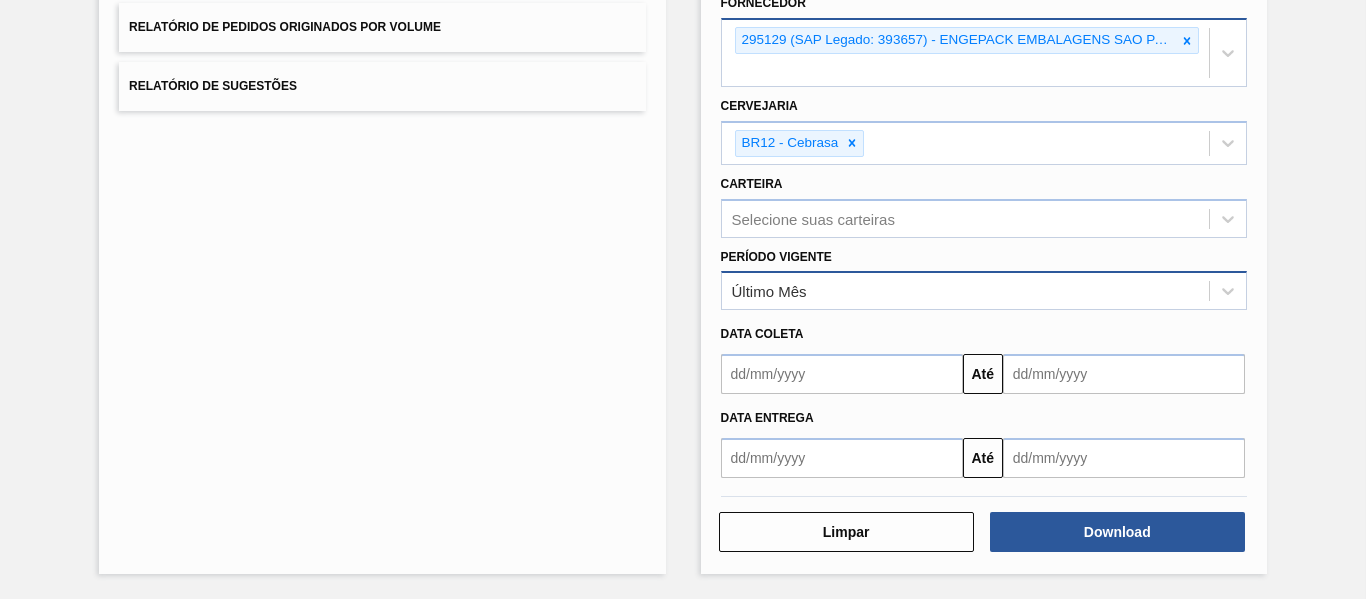 type 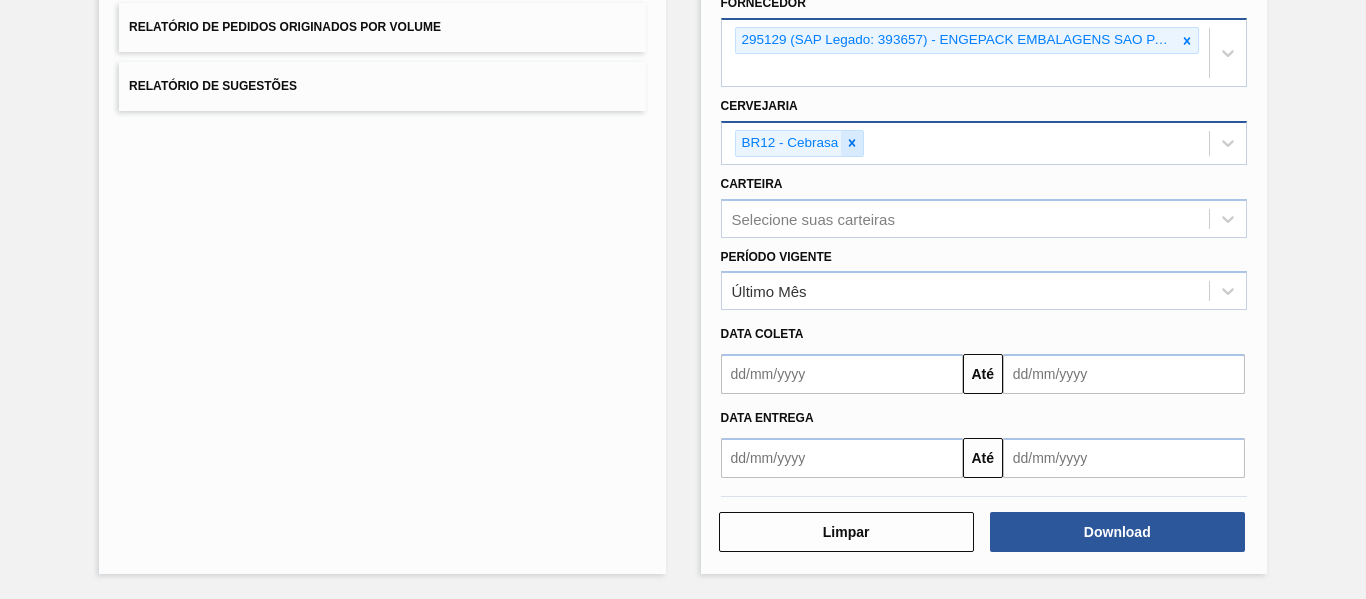 click at bounding box center [852, 143] 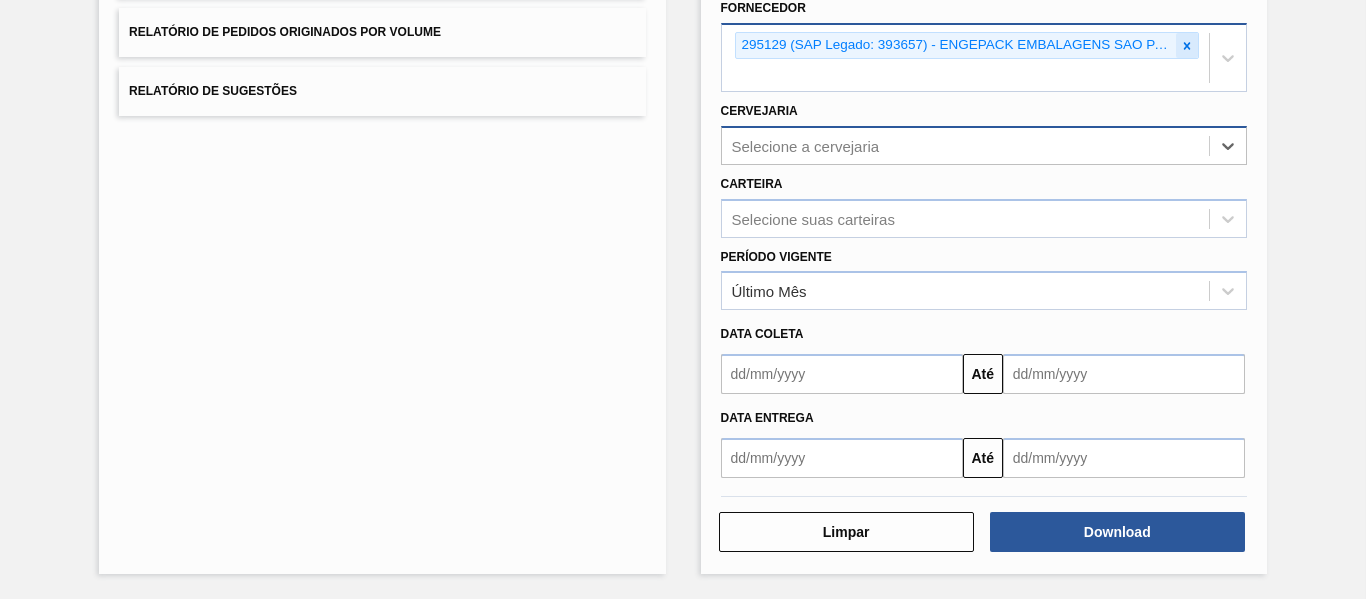 click 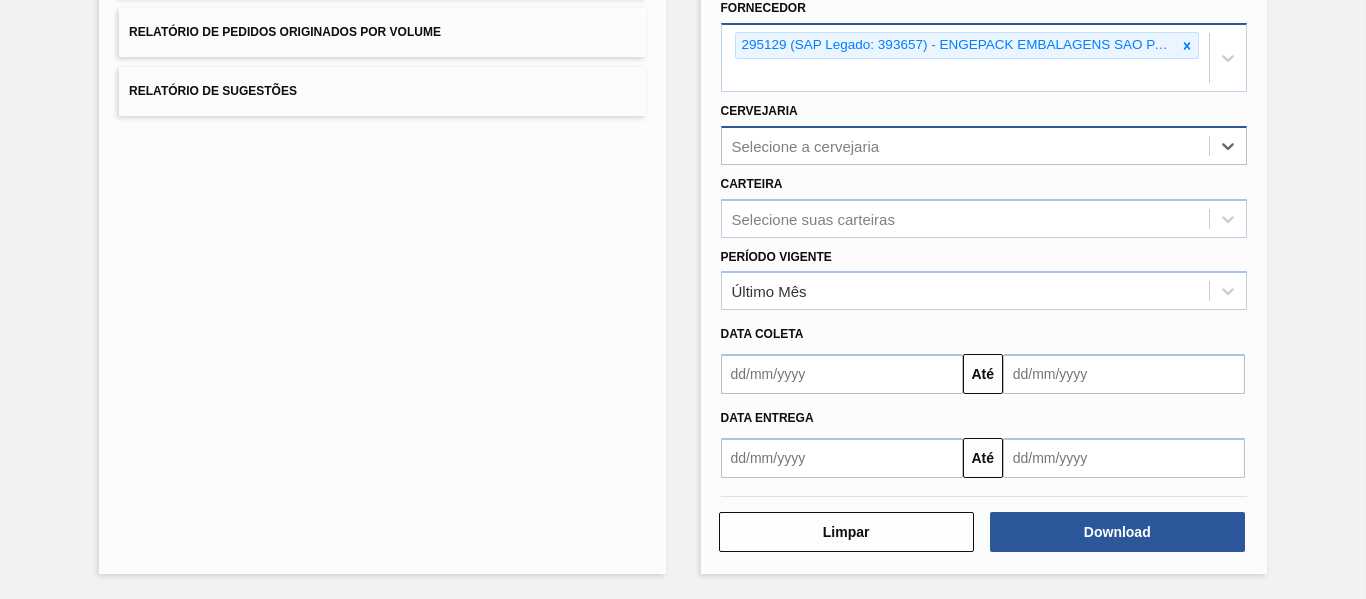 scroll, scrollTop: 327, scrollLeft: 0, axis: vertical 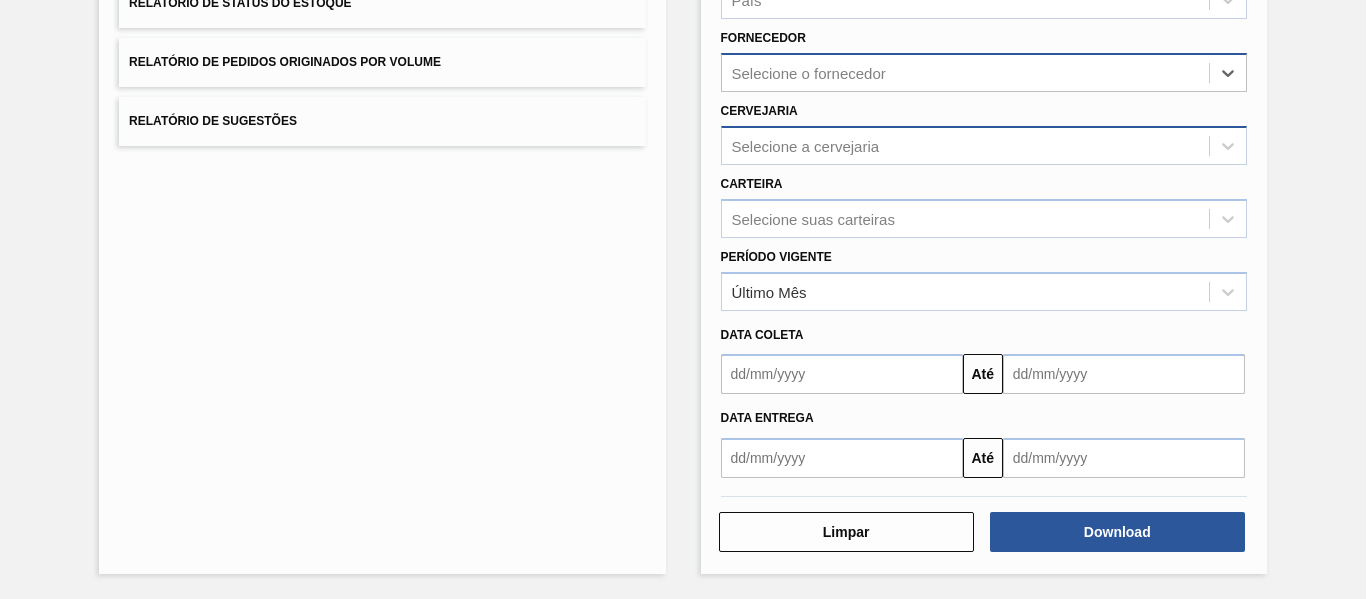 click on "Selecione o fornecedor" at bounding box center [965, 73] 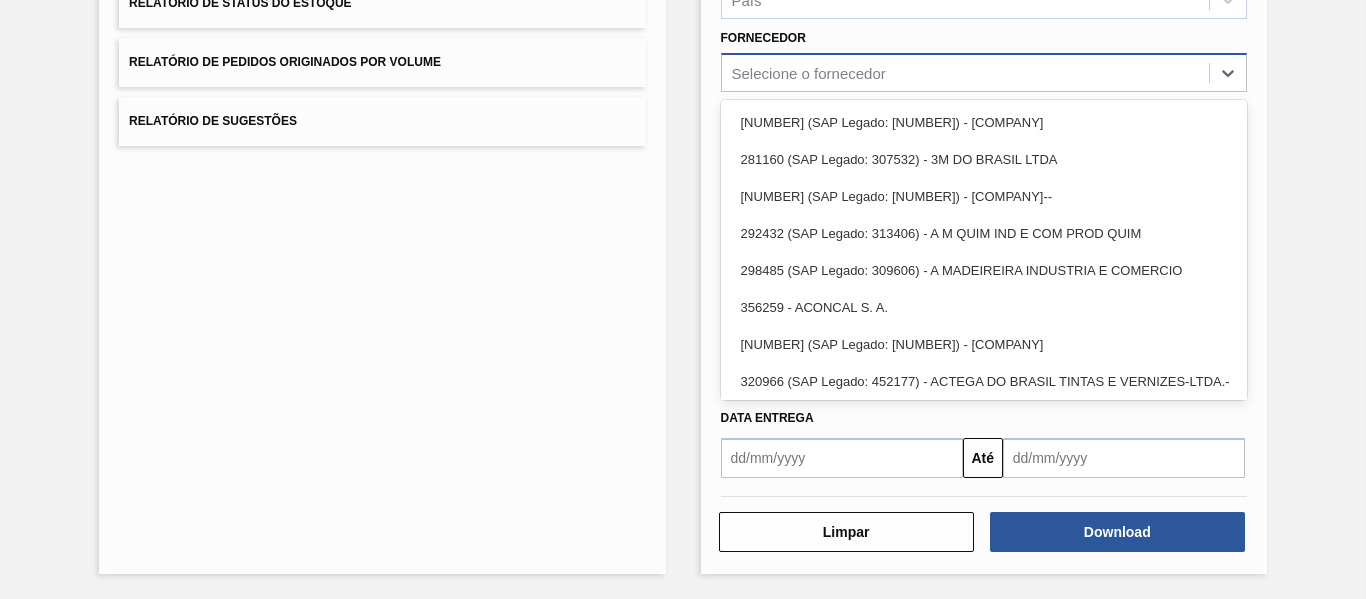 paste on "[NUMBER]" 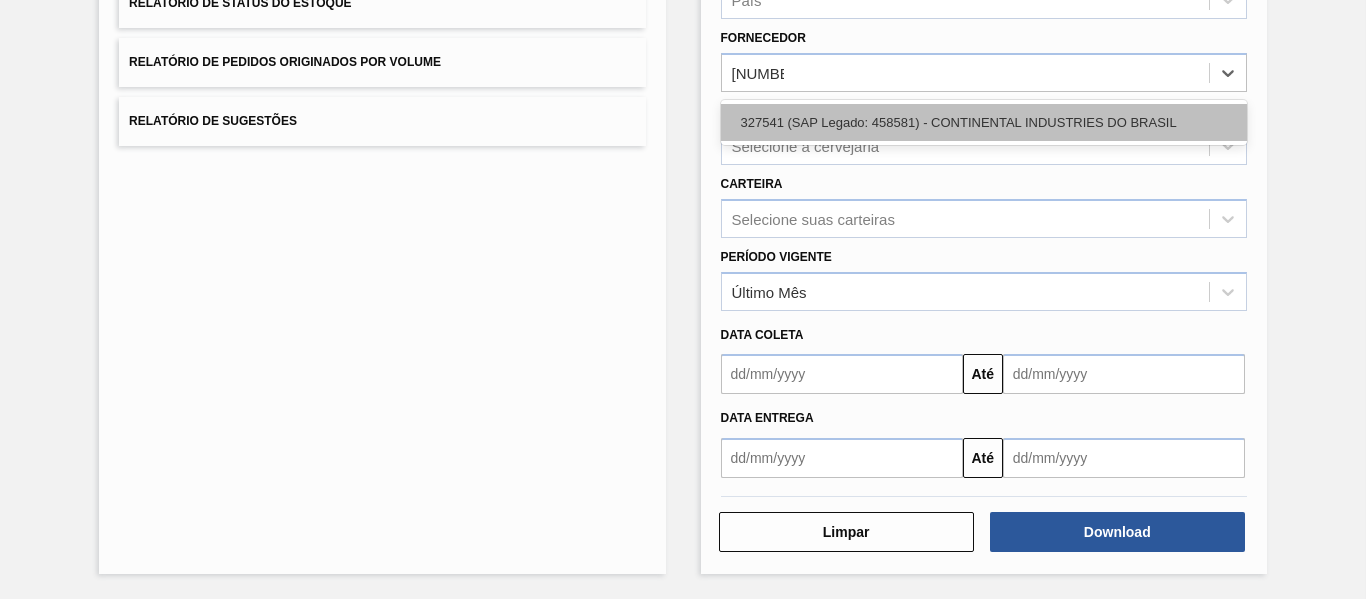 click on "327541 (SAP Legado: 458581) - CONTINENTAL INDUSTRIES DO BRASIL" at bounding box center [984, 122] 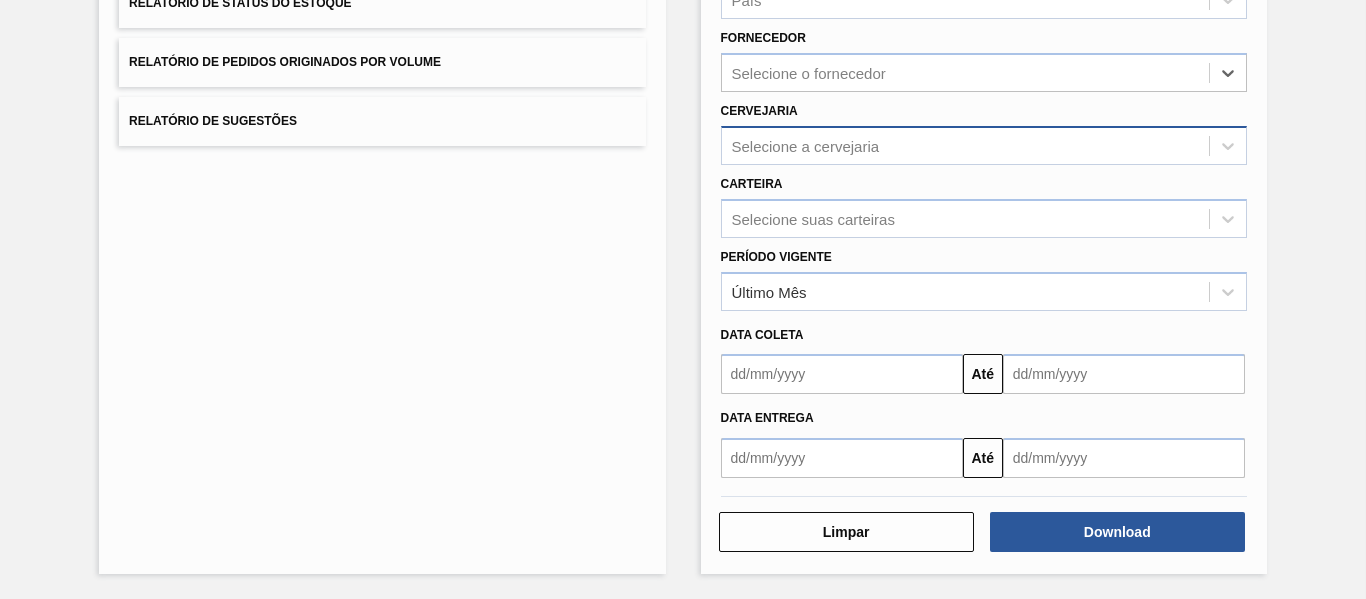 scroll, scrollTop: 327, scrollLeft: 0, axis: vertical 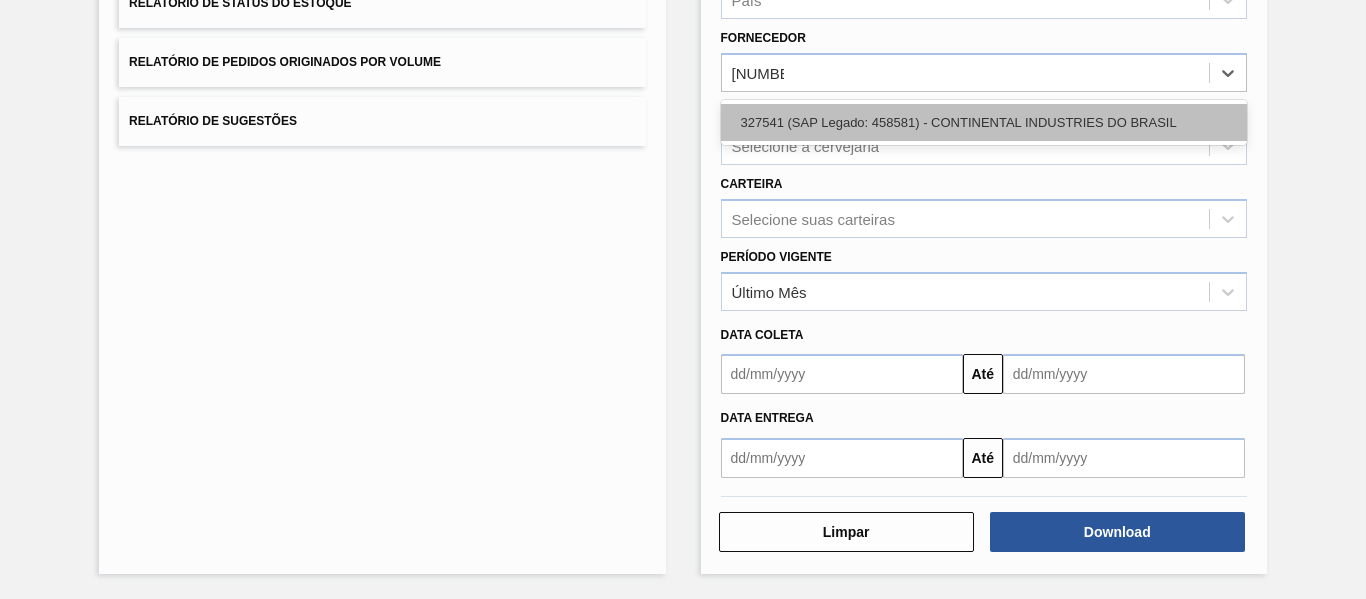 click on "327541 (SAP Legado: 458581) - CONTINENTAL INDUSTRIES DO BRASIL" at bounding box center (984, 122) 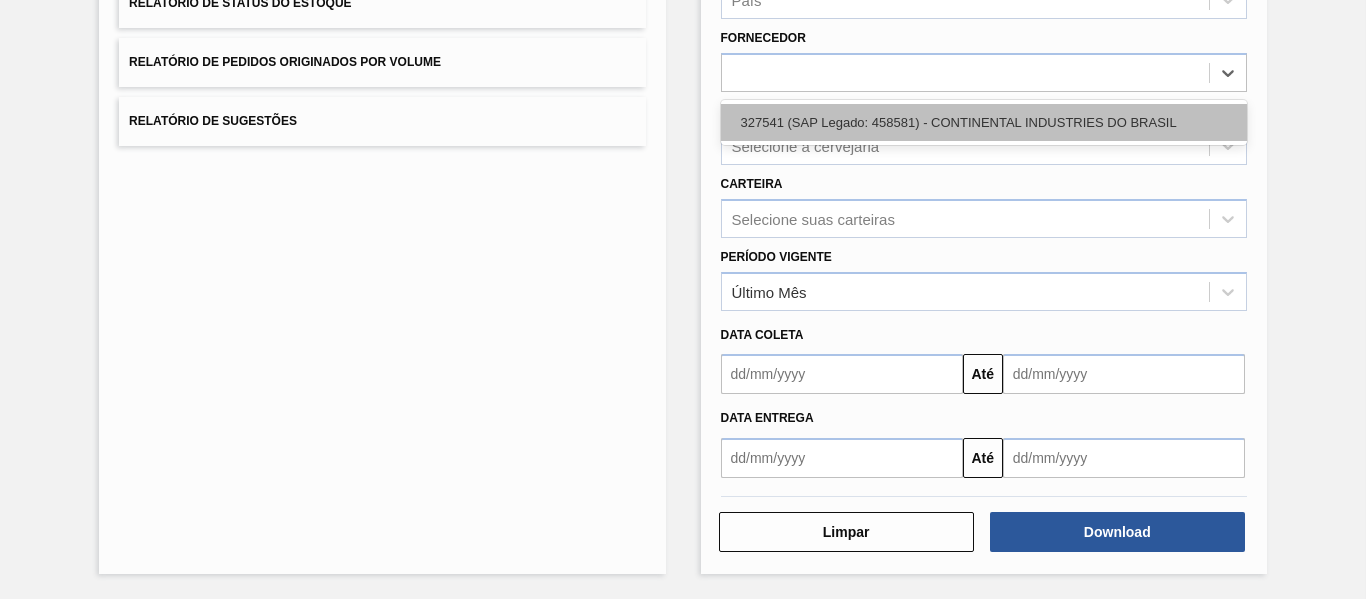scroll, scrollTop: 357, scrollLeft: 0, axis: vertical 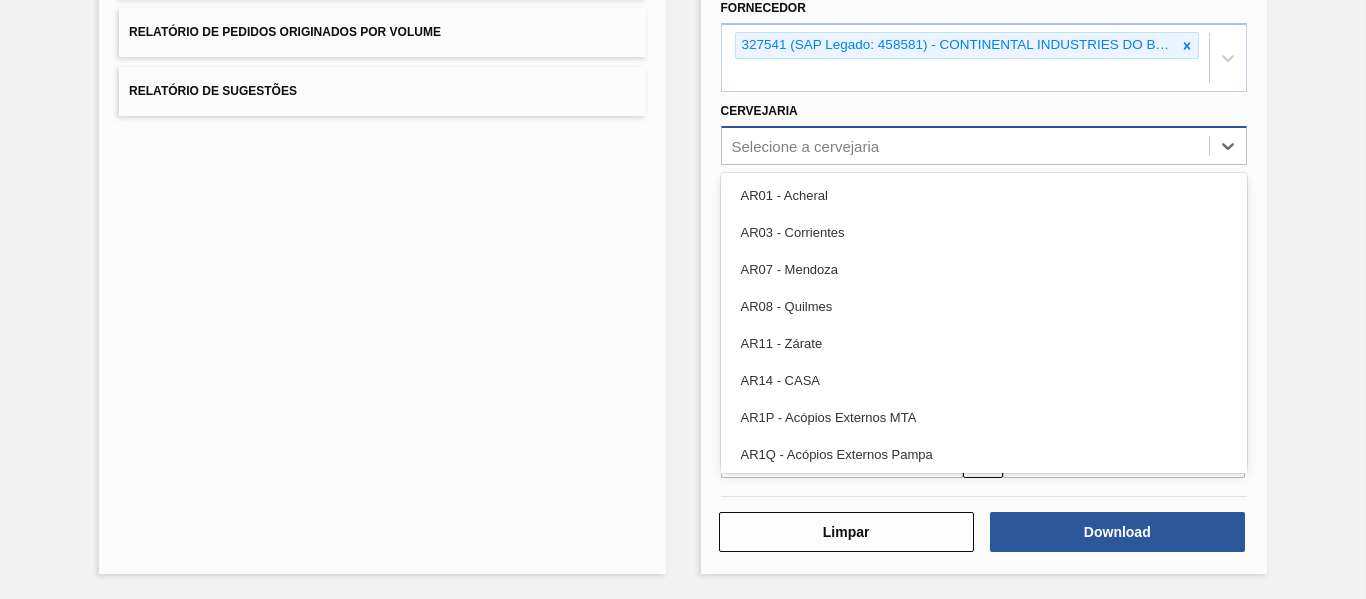 click on "Selecione a cervejaria" at bounding box center (806, 145) 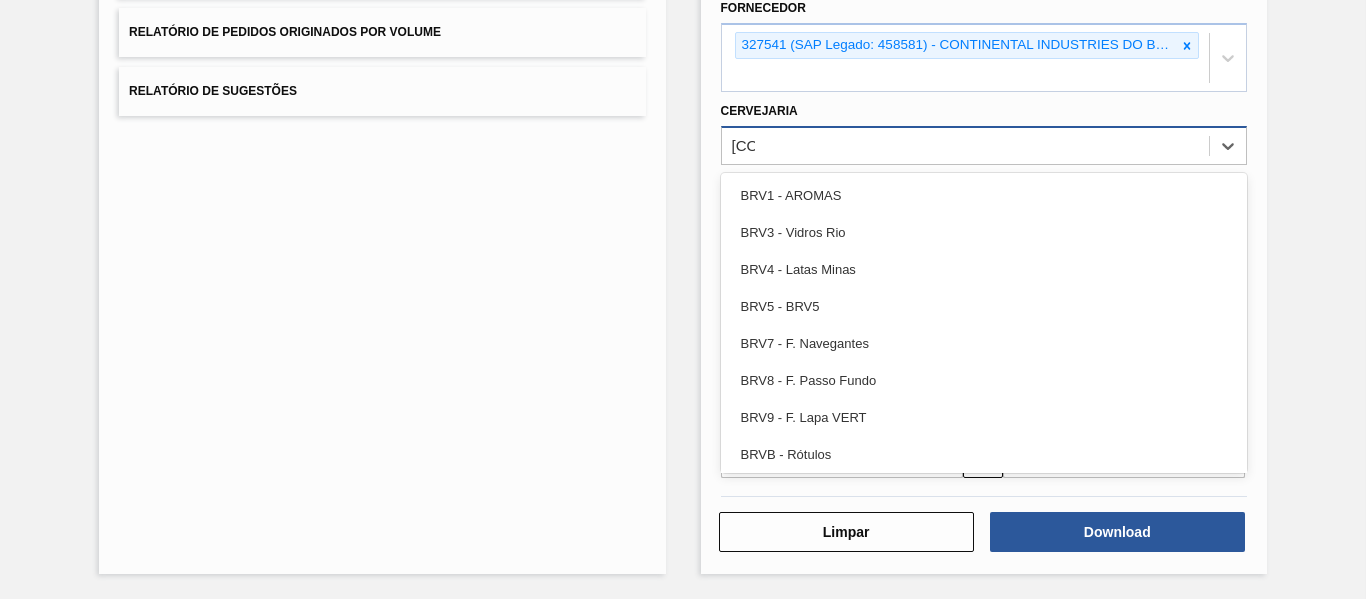 type on "[CODE]" 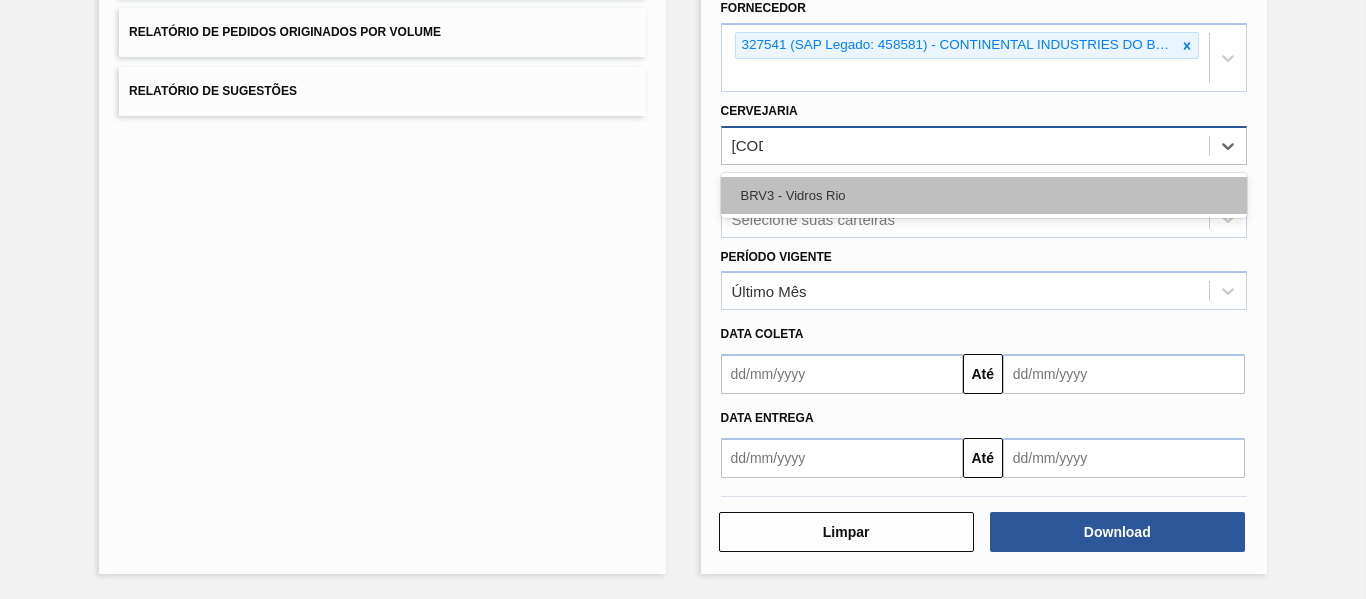 click on "BRV3 - Vidros Rio" at bounding box center [984, 195] 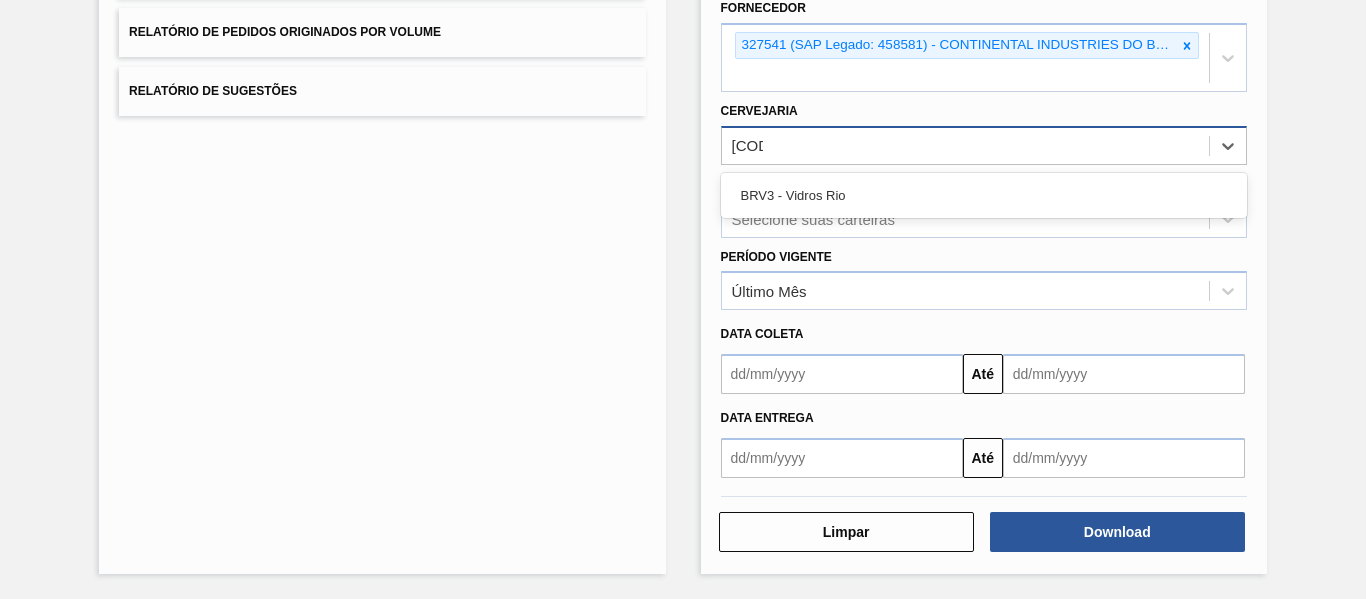 type 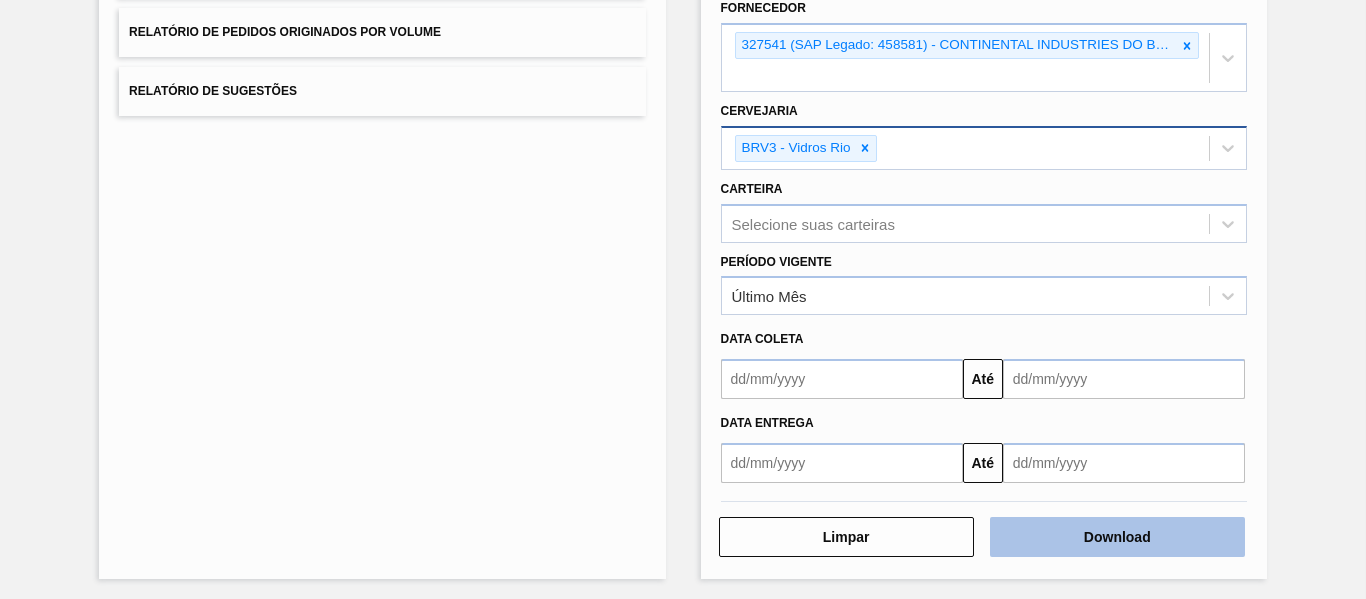 click on "Download" at bounding box center (1117, 537) 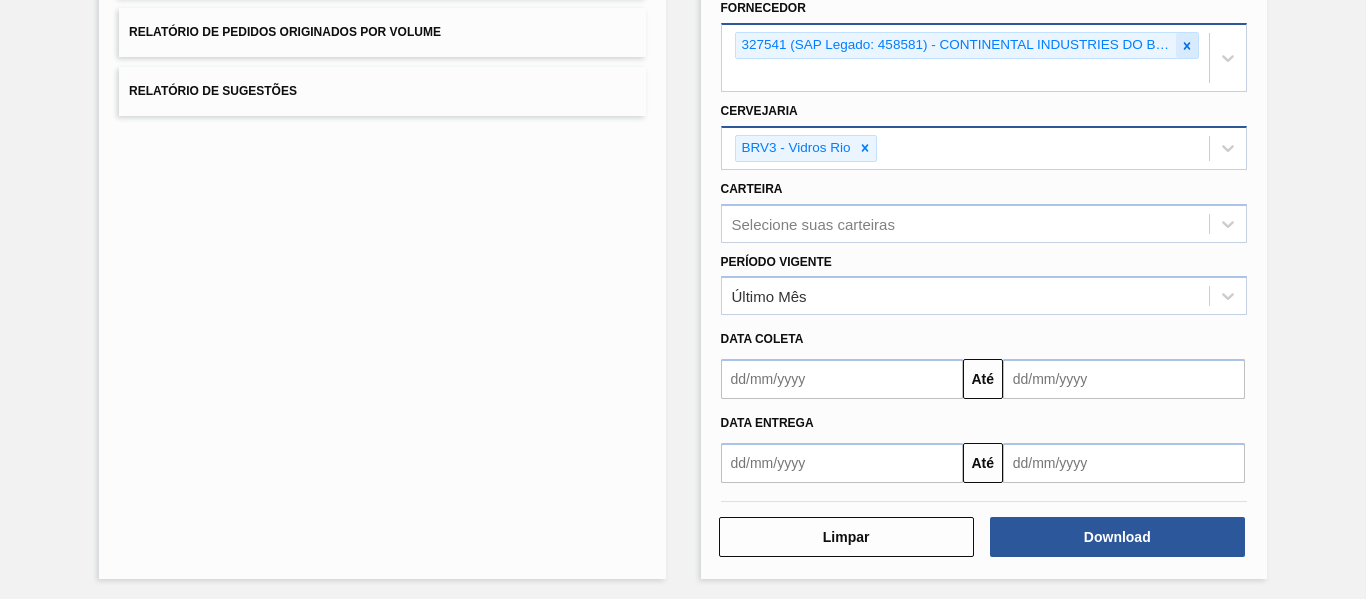 click 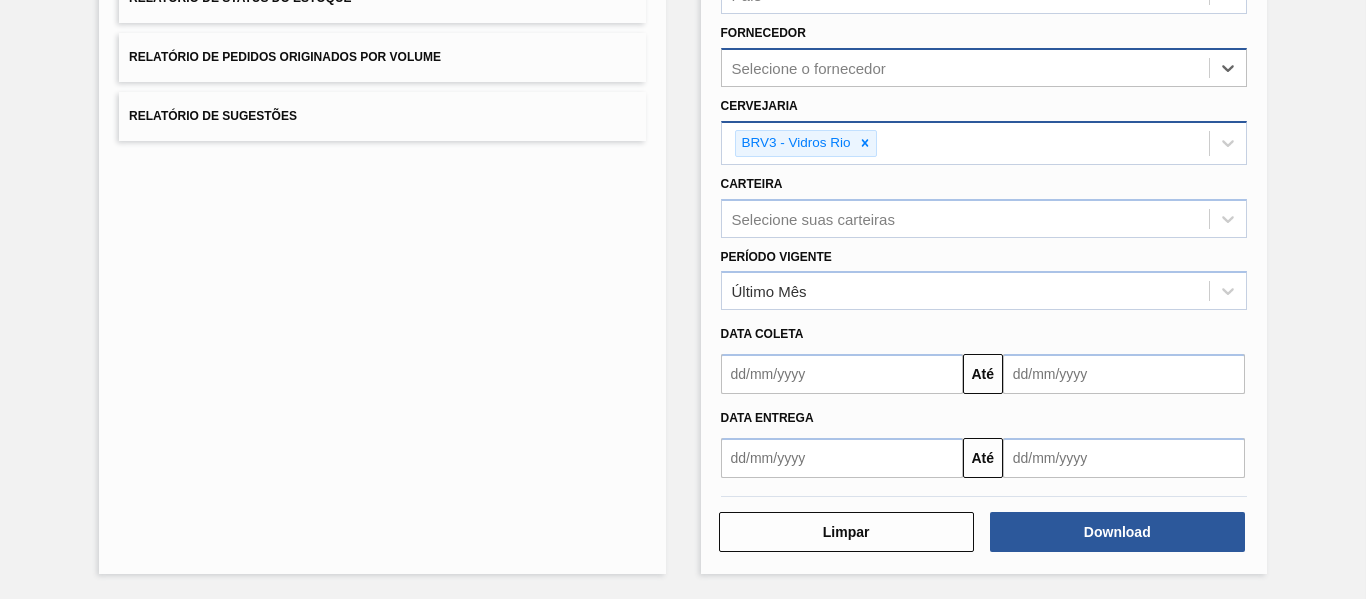 scroll, scrollTop: 332, scrollLeft: 0, axis: vertical 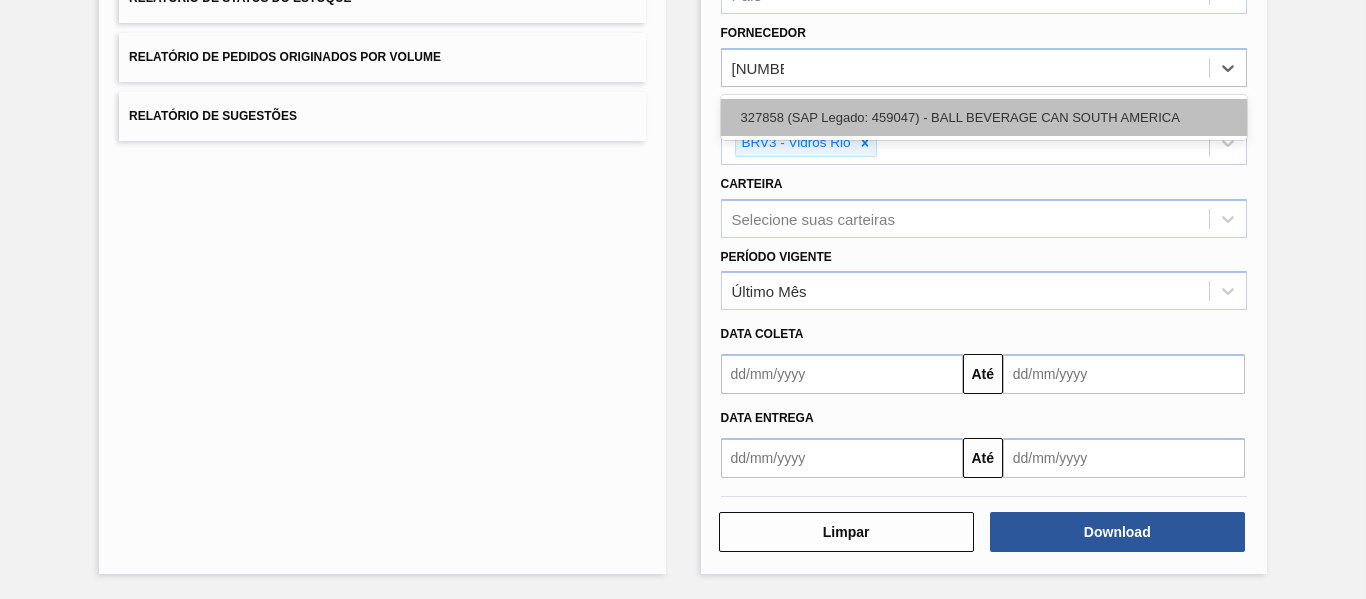 click on "327858 (SAP Legado: 459047) - BALL BEVERAGE CAN SOUTH AMERICA" at bounding box center [984, 117] 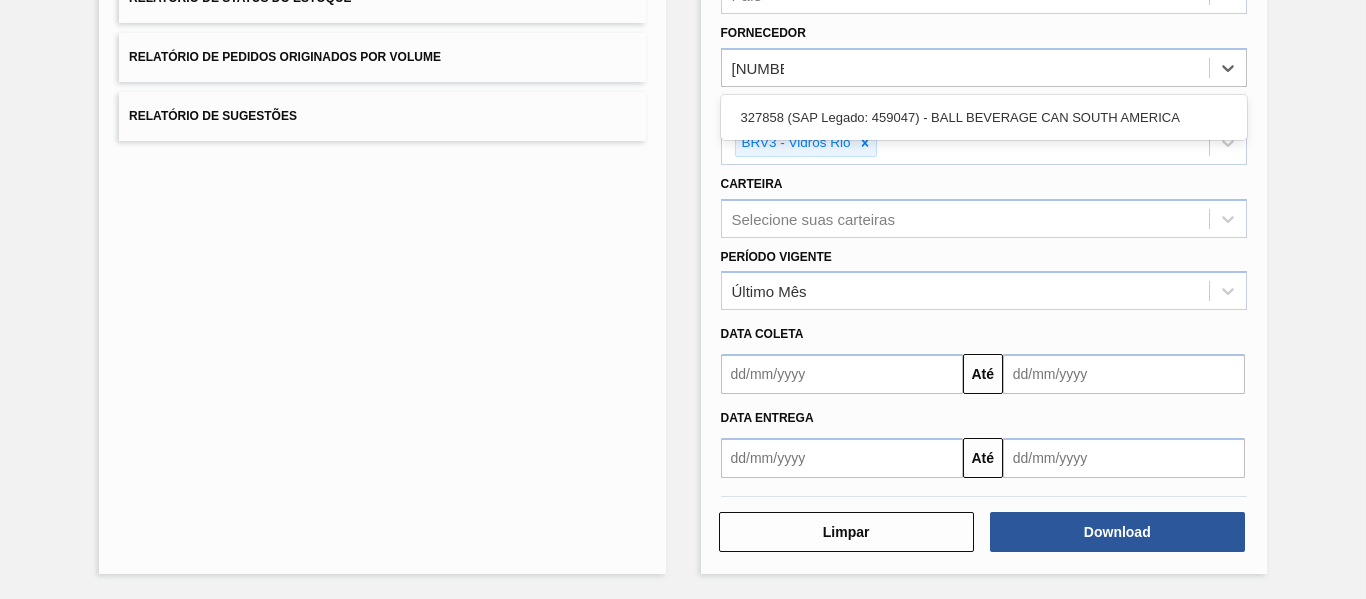 type 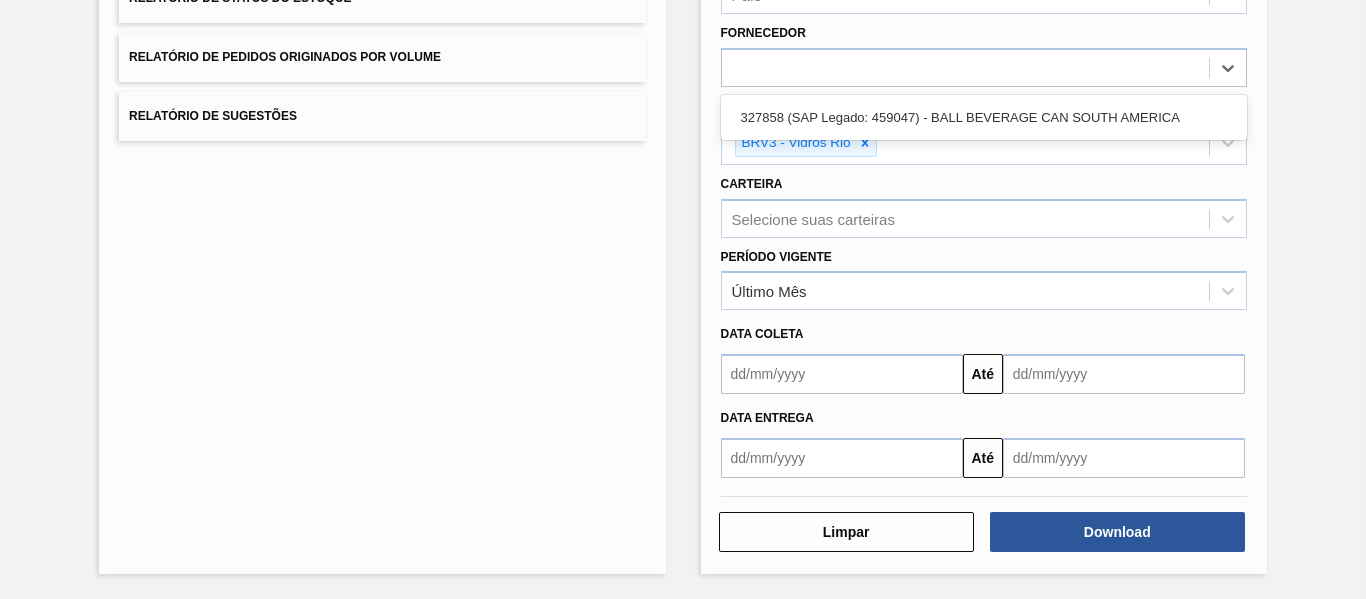 scroll, scrollTop: 357, scrollLeft: 0, axis: vertical 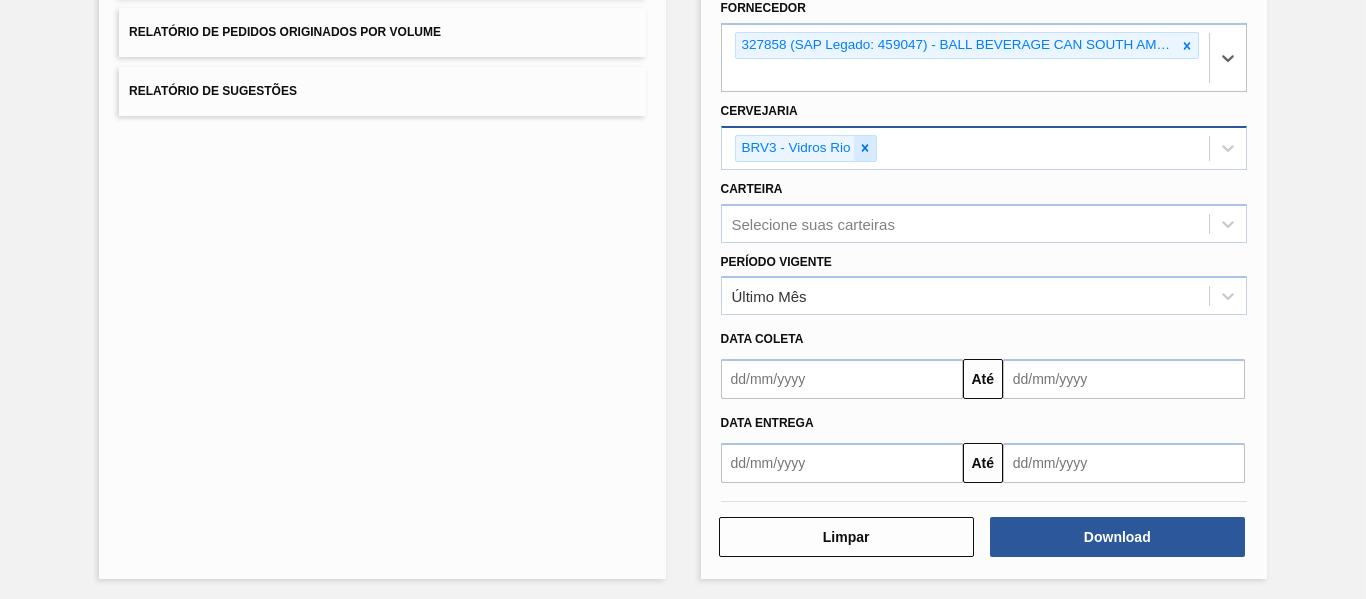 click 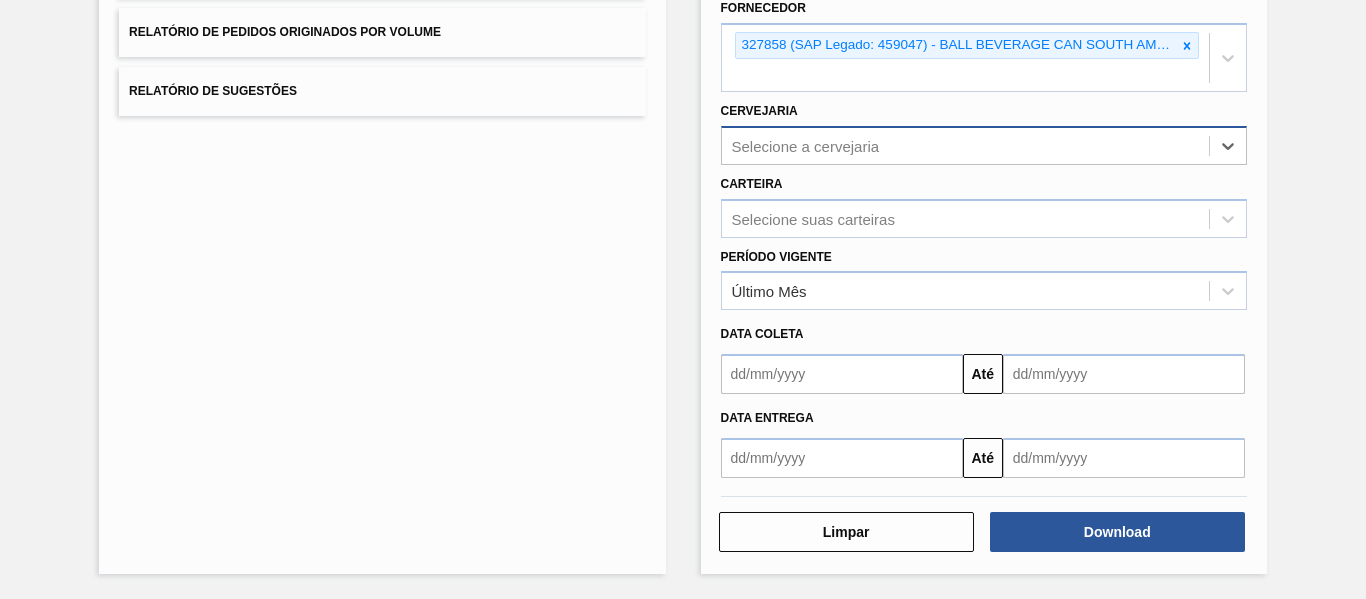 type on "d" 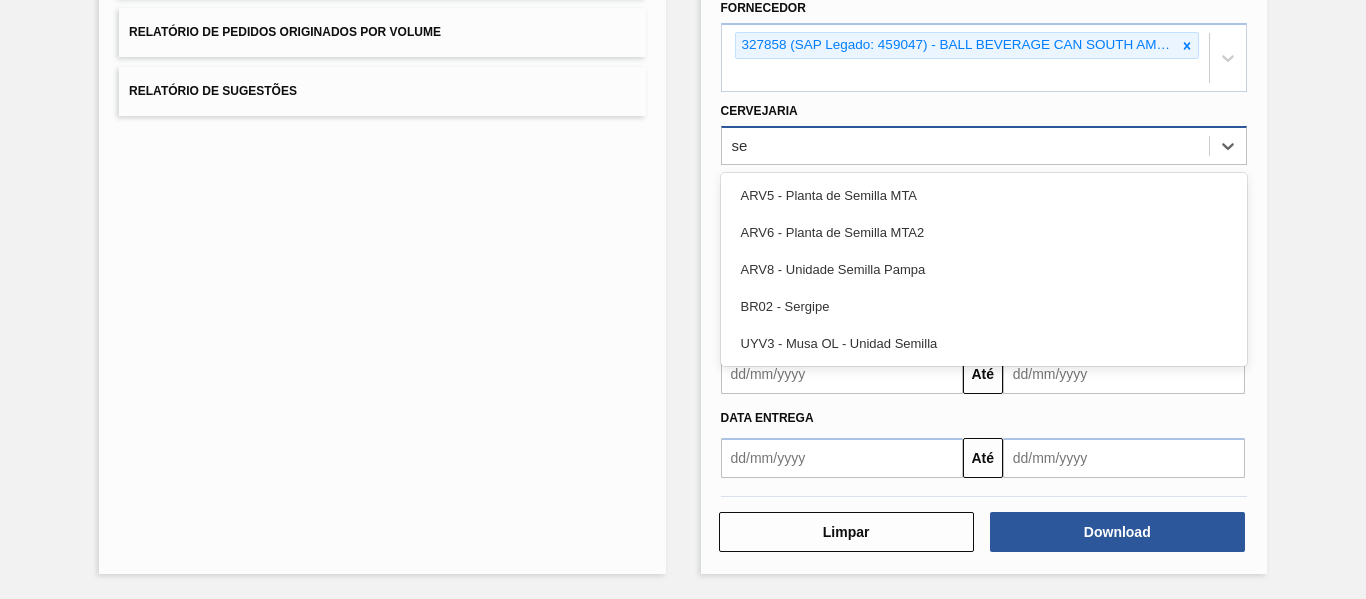 type on "s" 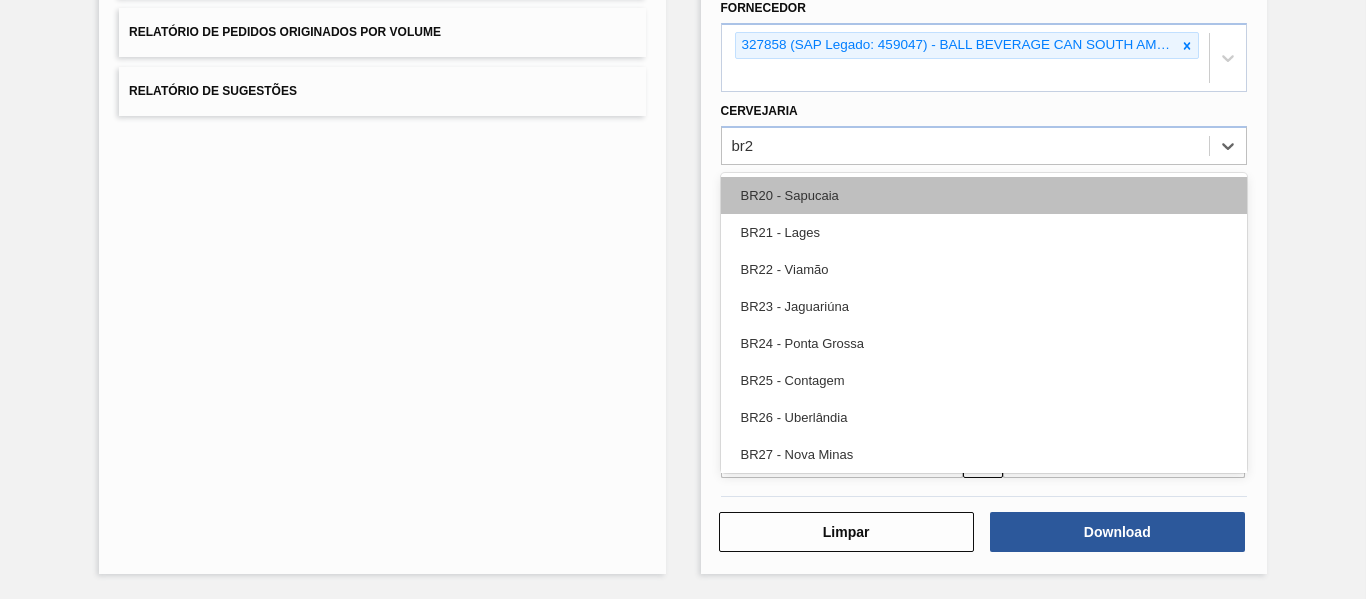 type on "br27" 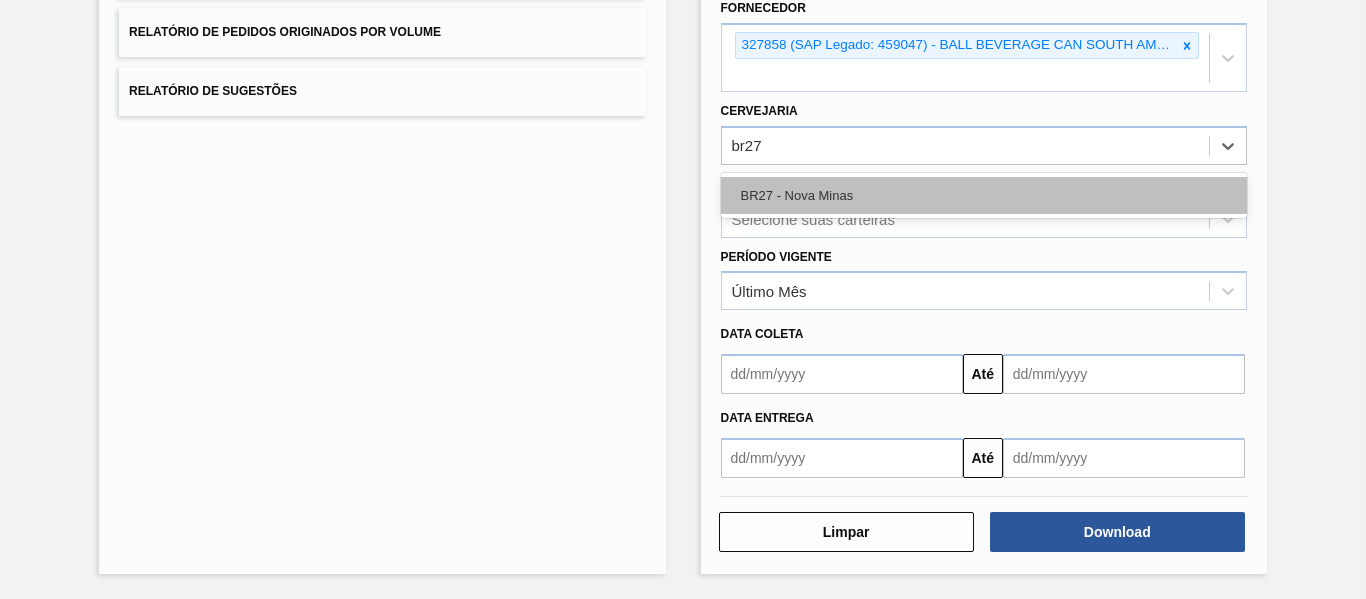 click on "BR27 - Nova Minas" at bounding box center (984, 195) 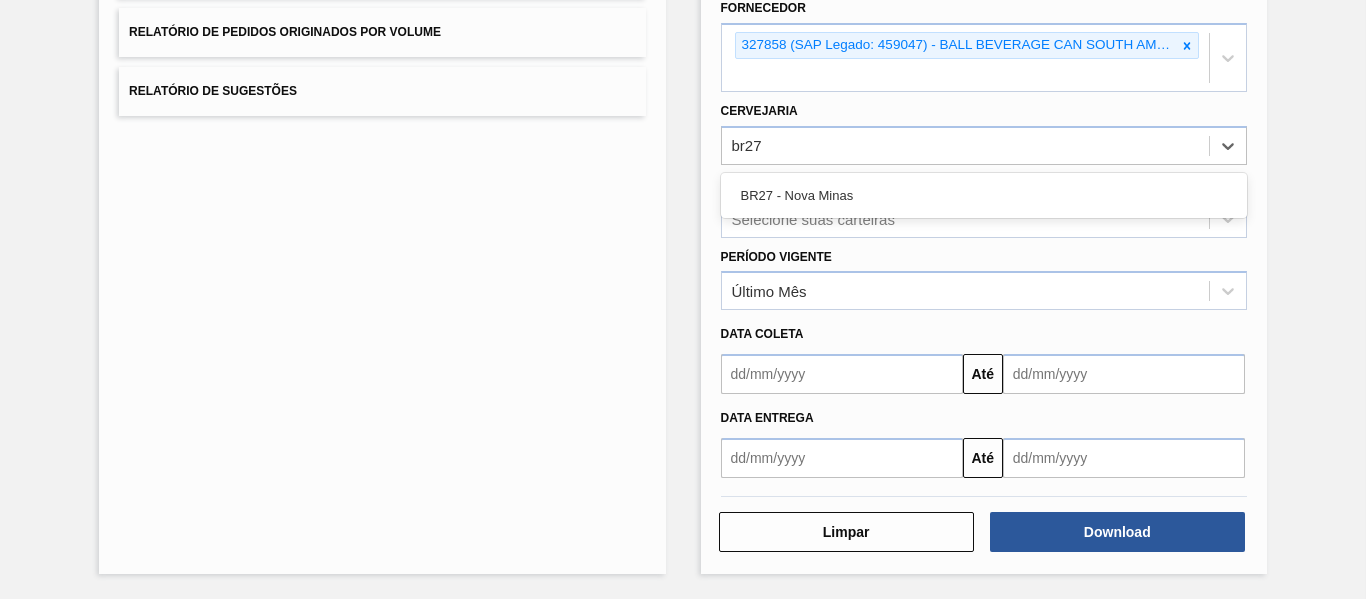 type 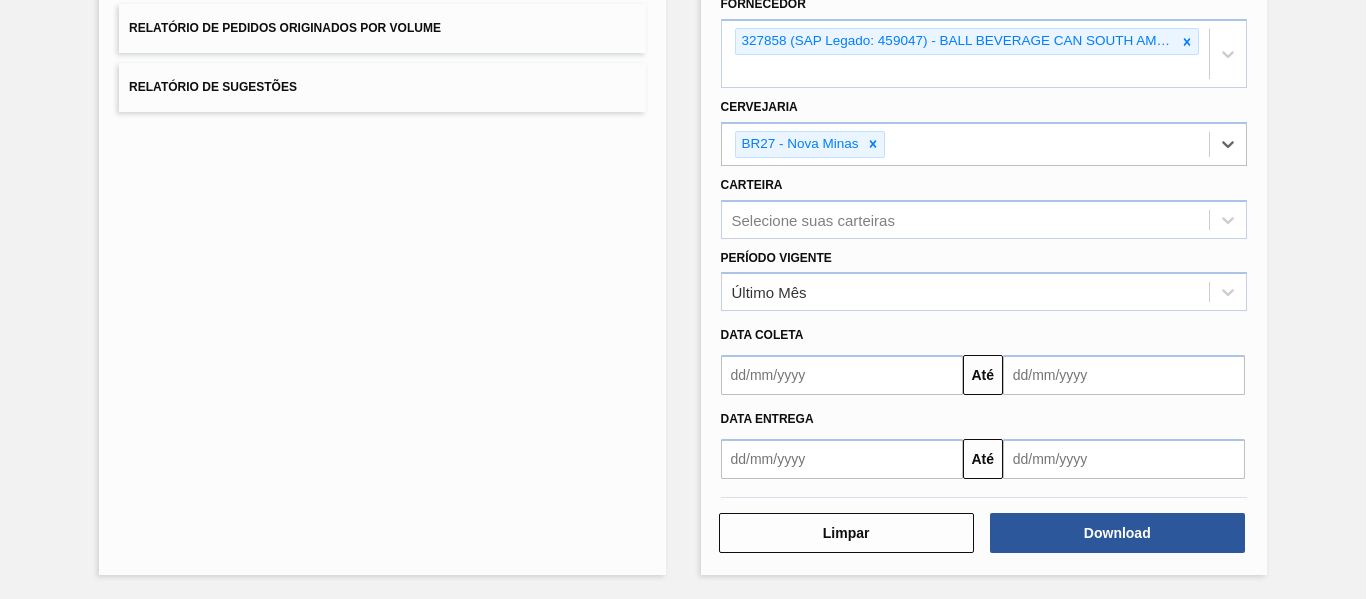 scroll, scrollTop: 362, scrollLeft: 0, axis: vertical 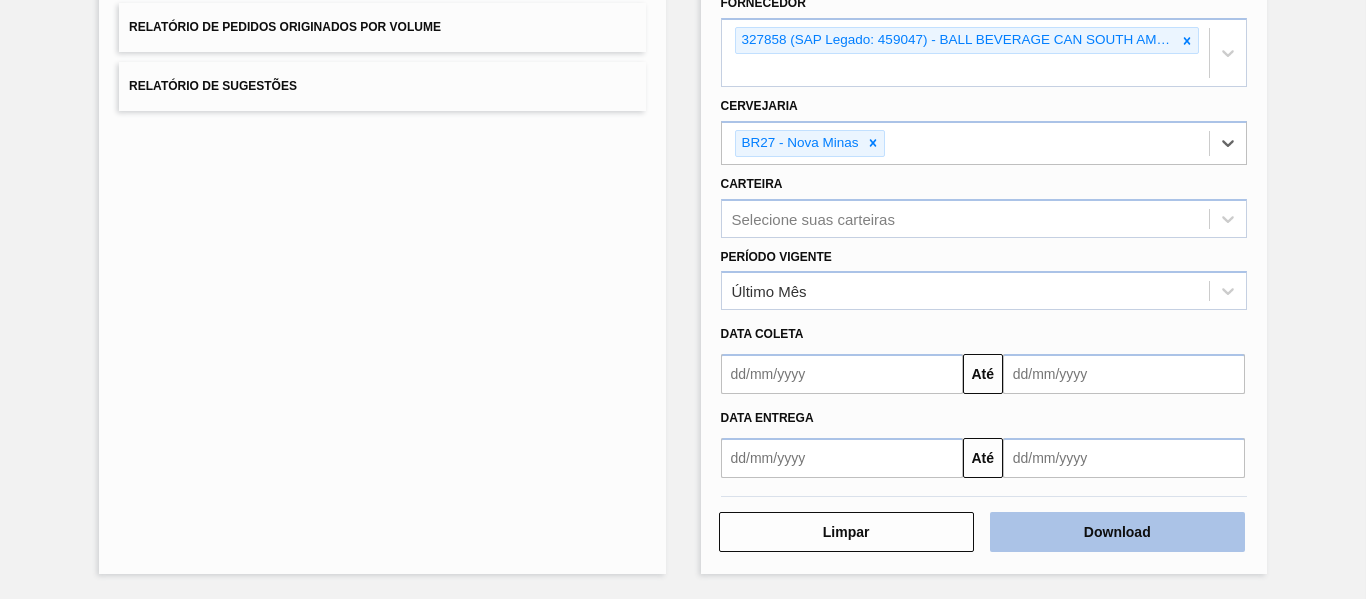 click on "Download" at bounding box center [1117, 532] 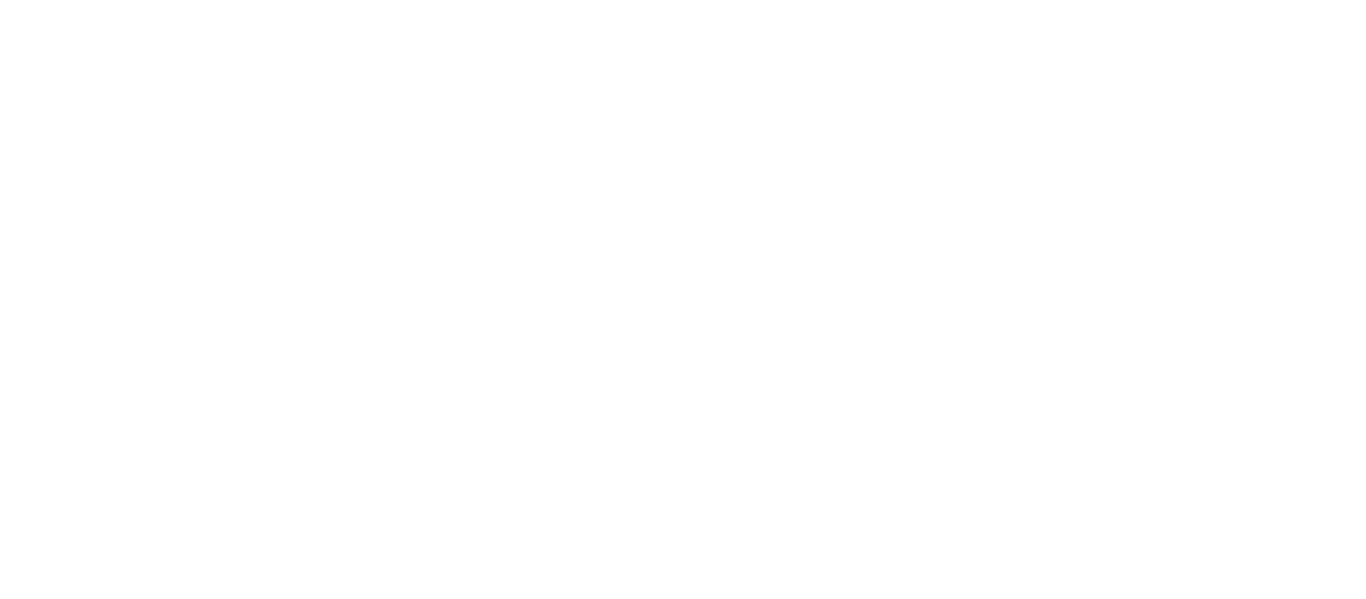 scroll, scrollTop: 0, scrollLeft: 0, axis: both 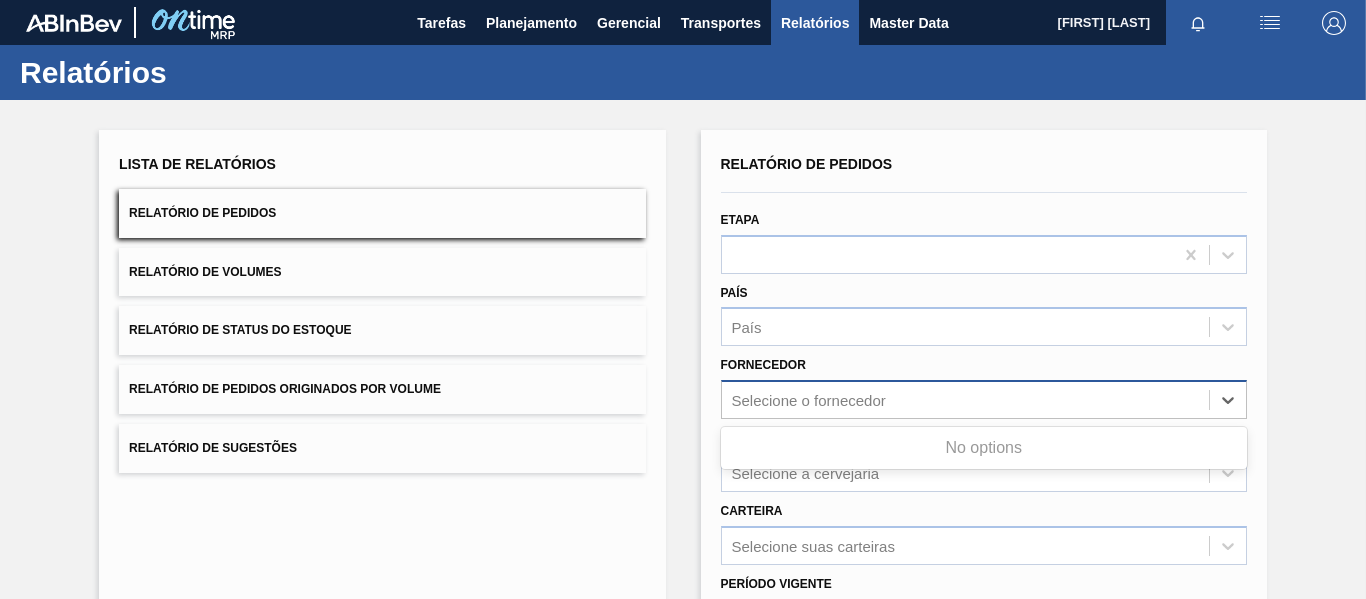 click on "Selecione o fornecedor" at bounding box center [809, 400] 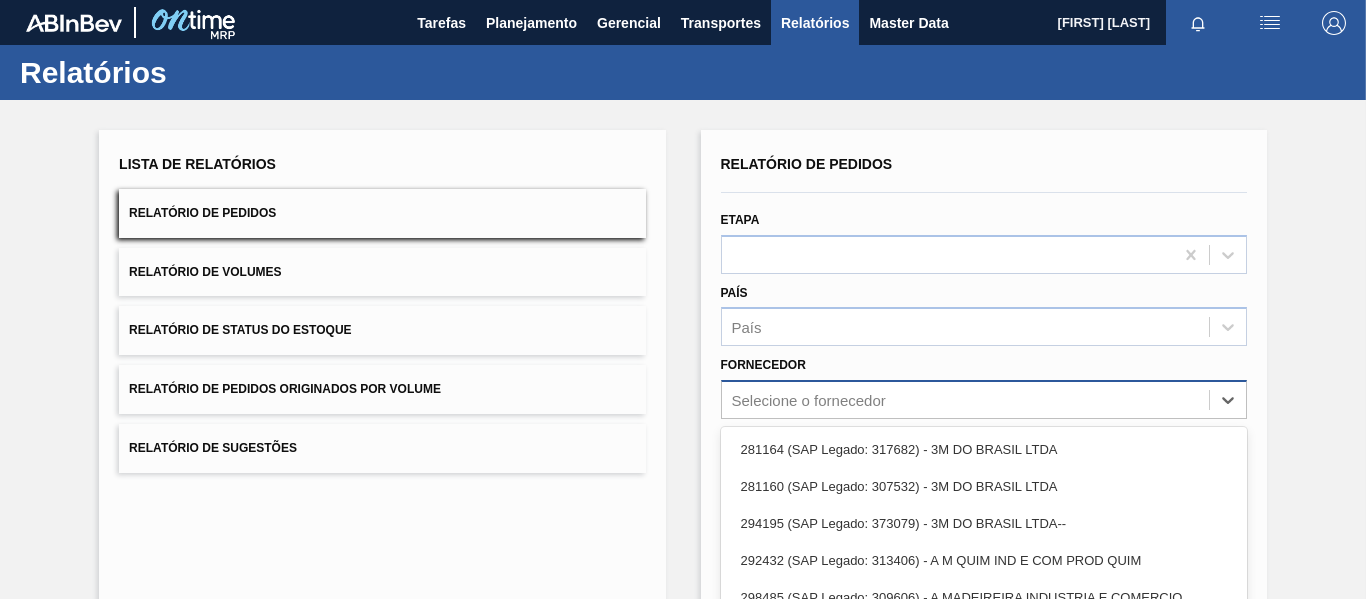 paste on "295201" 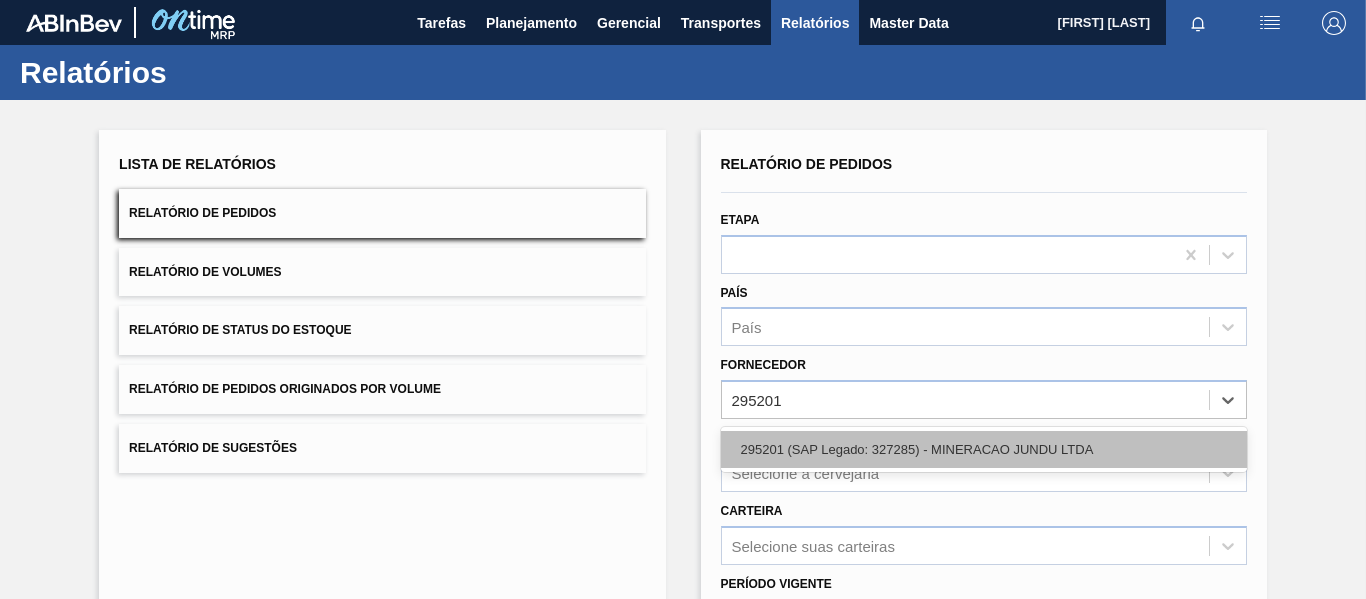 click on "295201 (SAP Legado: 327285) - MINERACAO JUNDU LTDA" at bounding box center [984, 449] 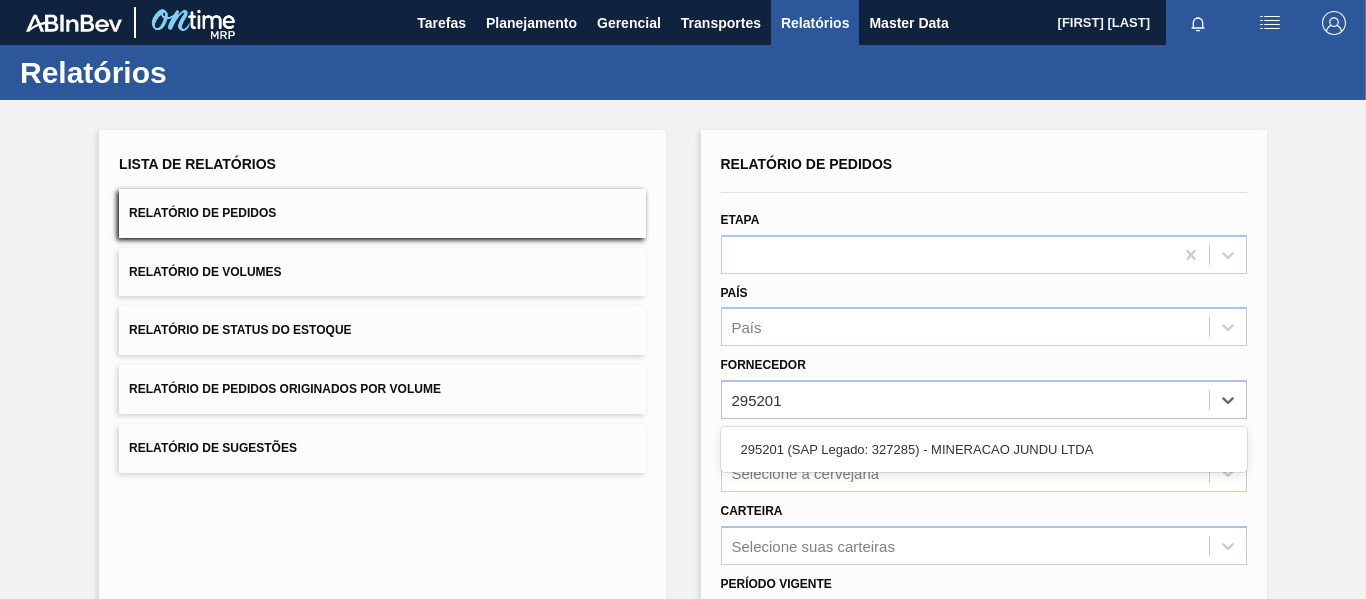 type 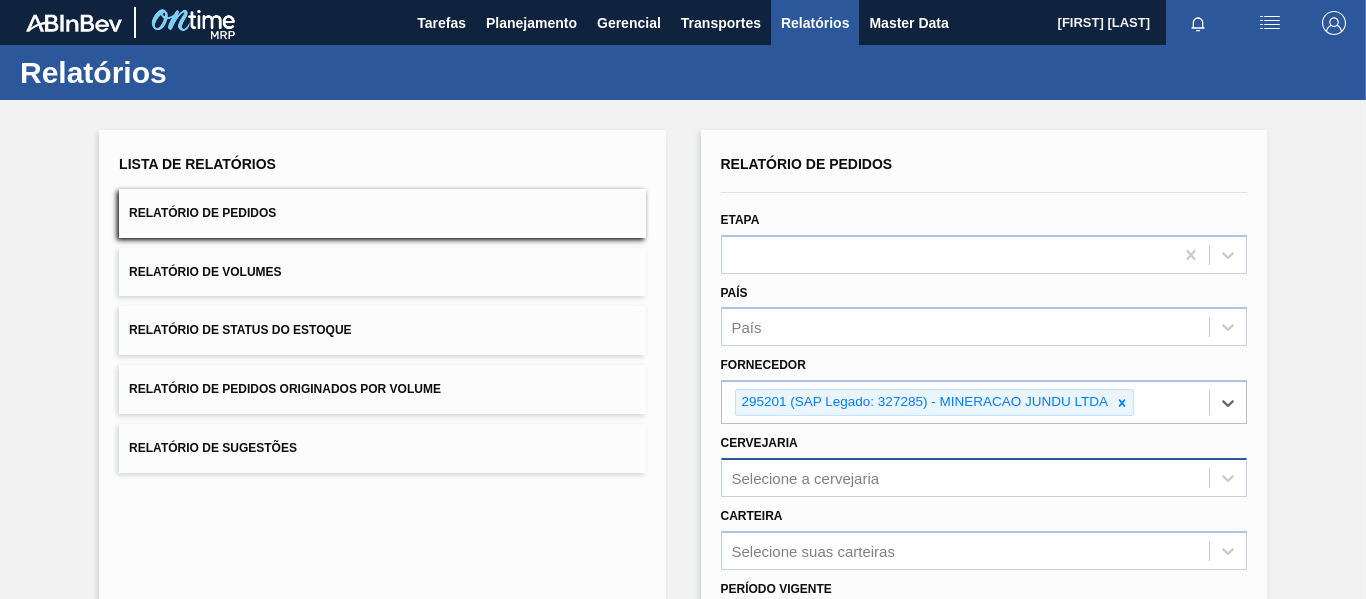 click on "Selecione a cervejaria" at bounding box center (984, 477) 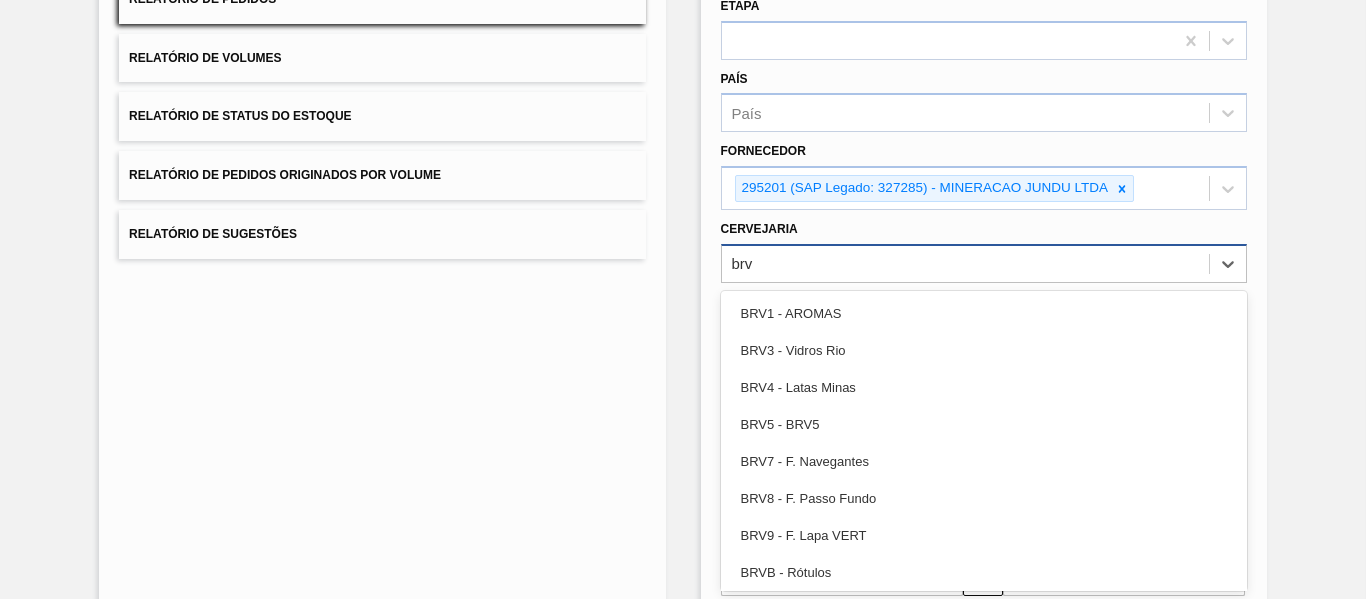 type on "[CODE]" 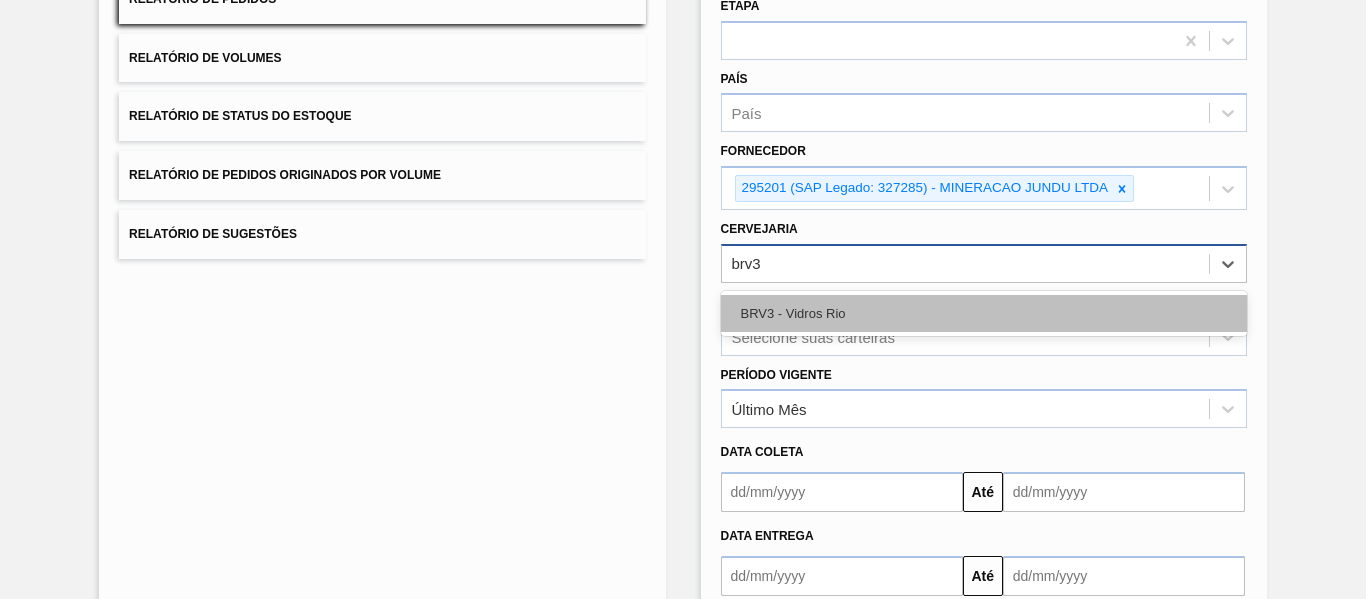 click on "BRV3 - Vidros Rio" at bounding box center (984, 313) 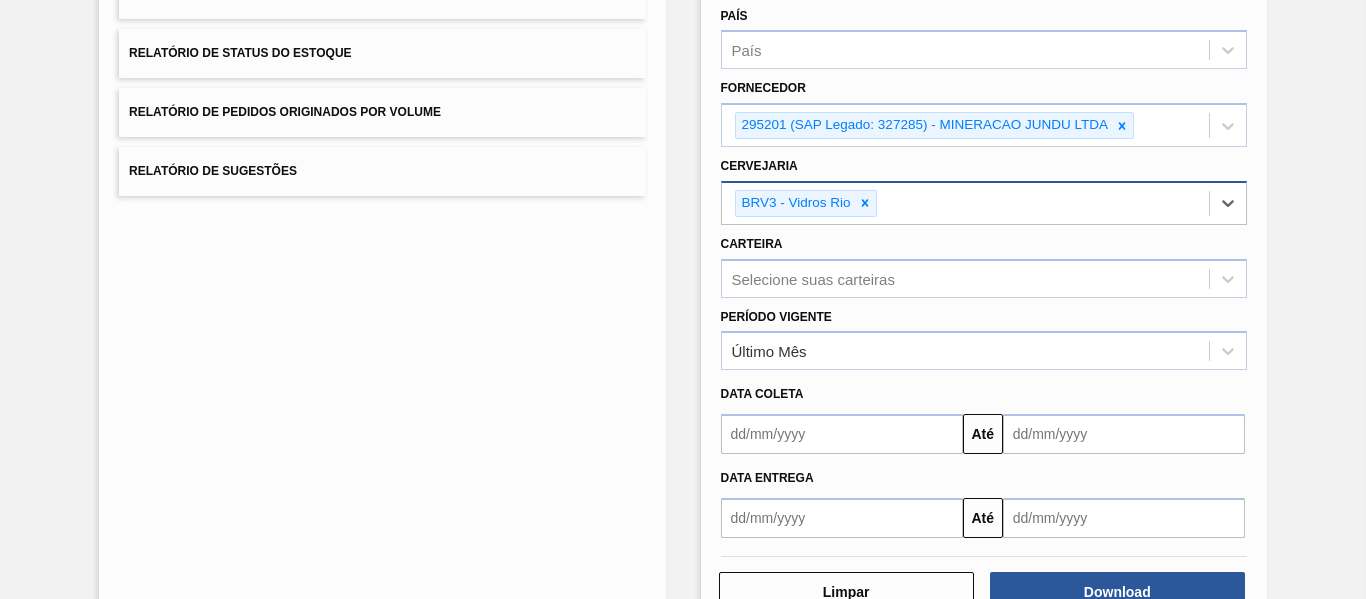 scroll, scrollTop: 337, scrollLeft: 0, axis: vertical 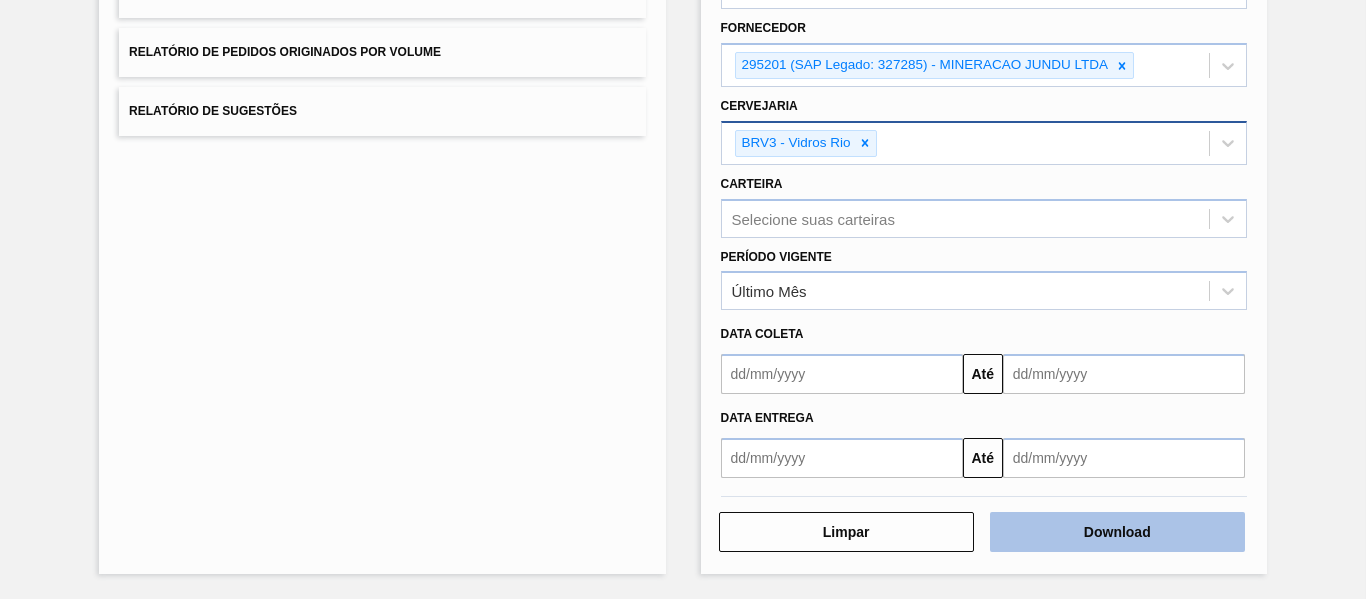 click on "Download" at bounding box center [1117, 532] 